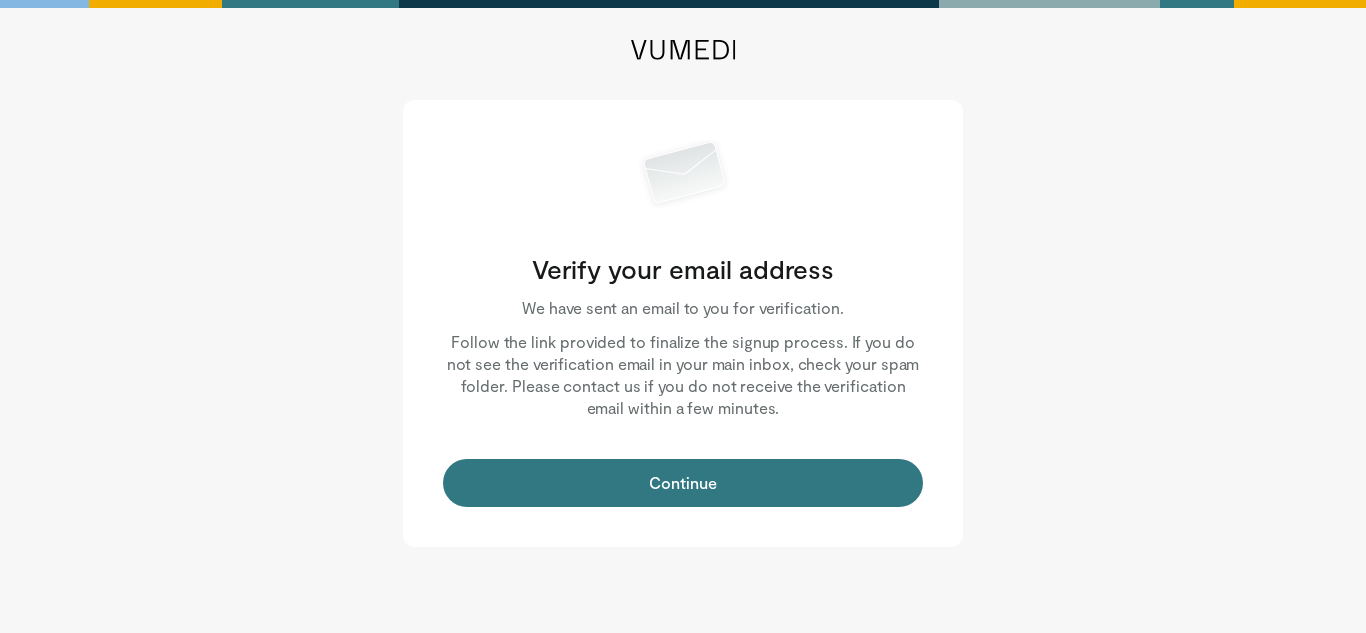 scroll, scrollTop: 0, scrollLeft: 0, axis: both 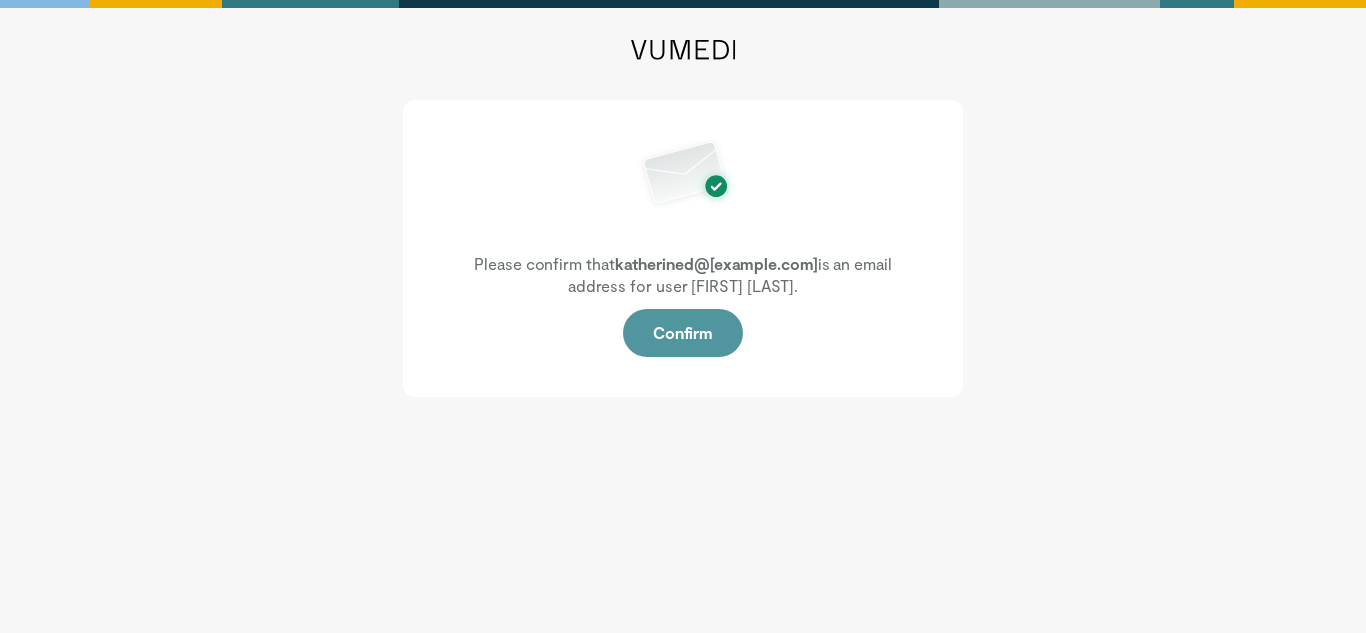 click on "Confirm" at bounding box center (683, 333) 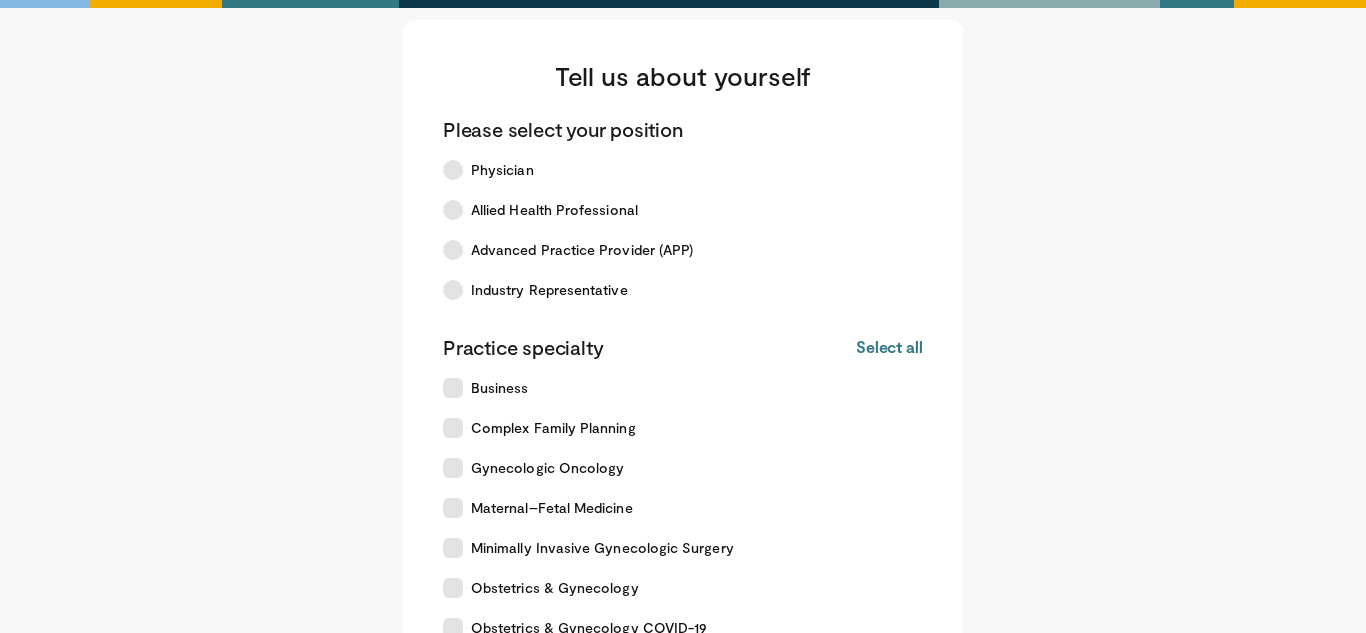 scroll, scrollTop: 29, scrollLeft: 0, axis: vertical 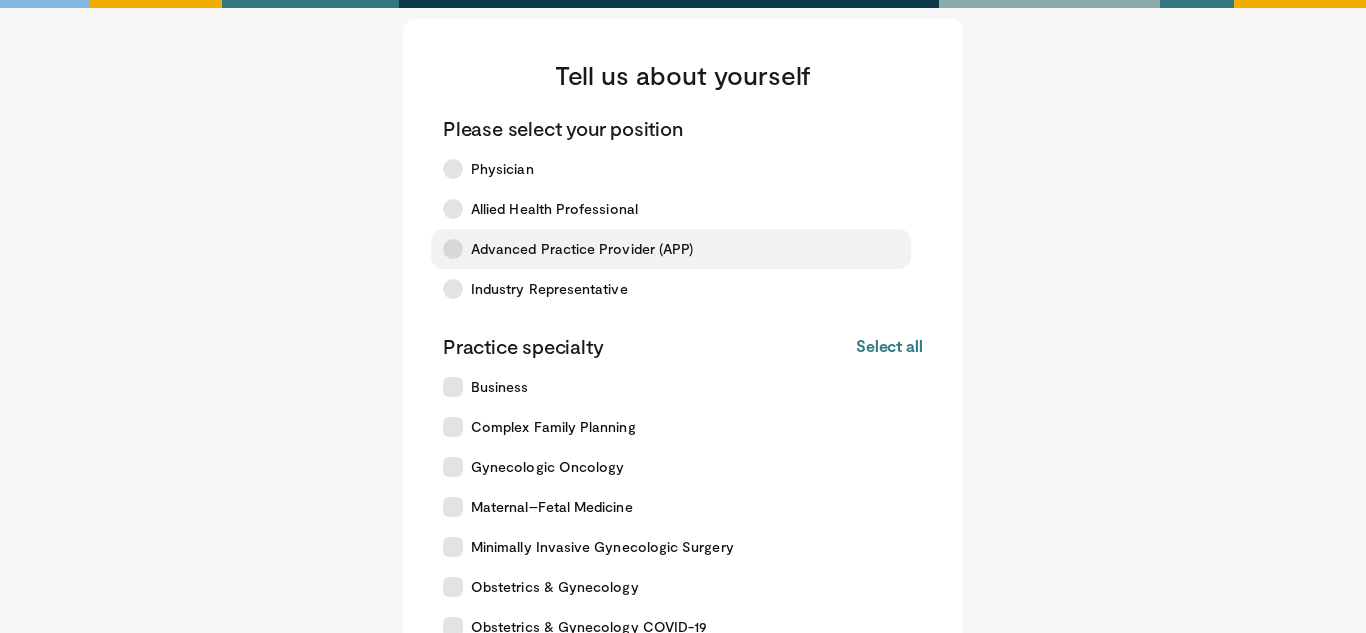 click at bounding box center [453, 249] 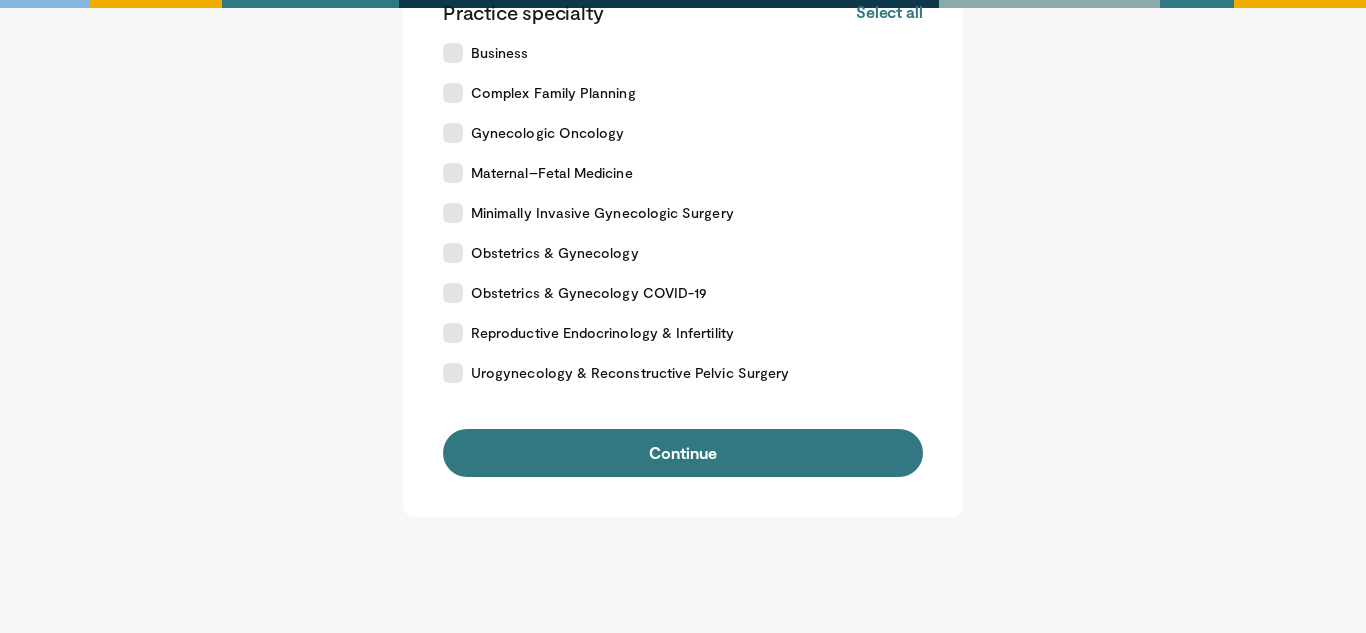 scroll, scrollTop: 366, scrollLeft: 0, axis: vertical 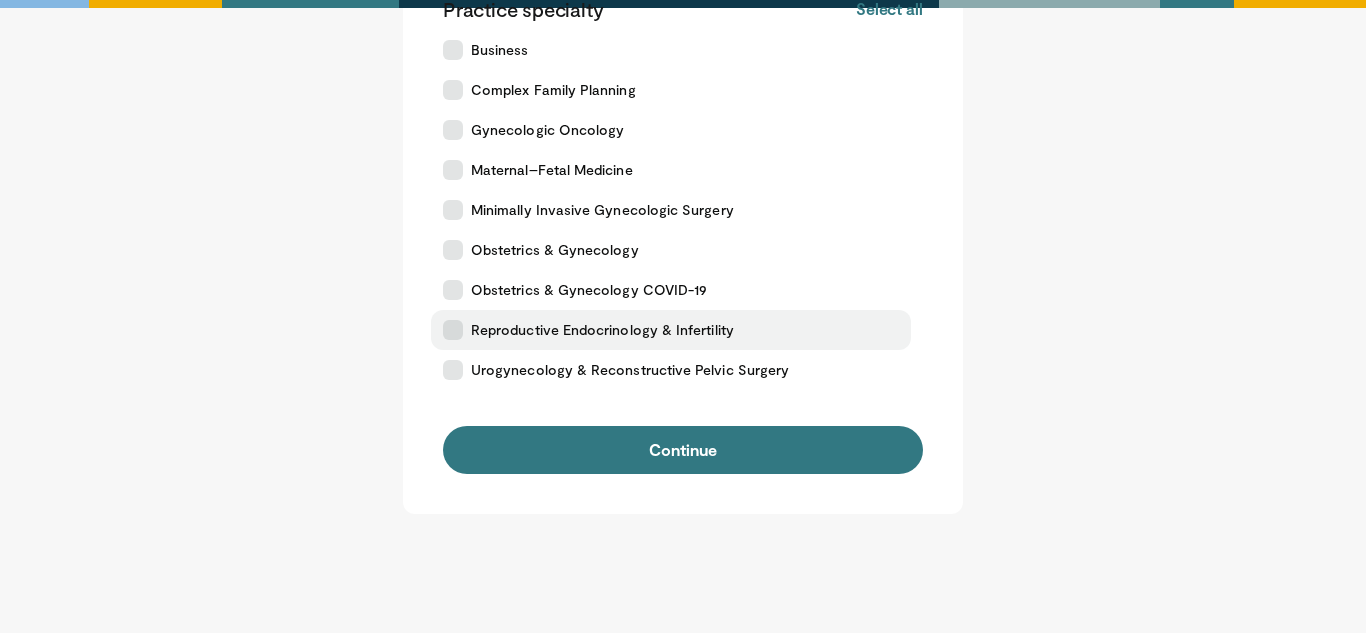 click at bounding box center [453, 330] 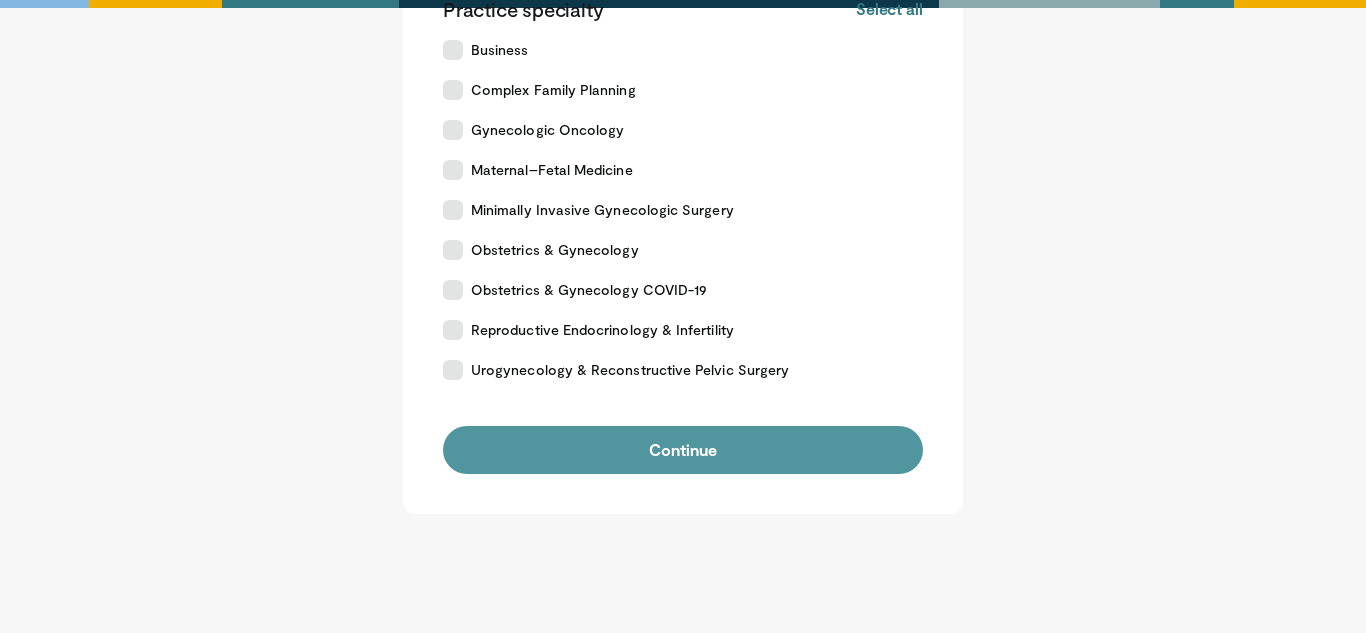click on "Continue" at bounding box center (683, 450) 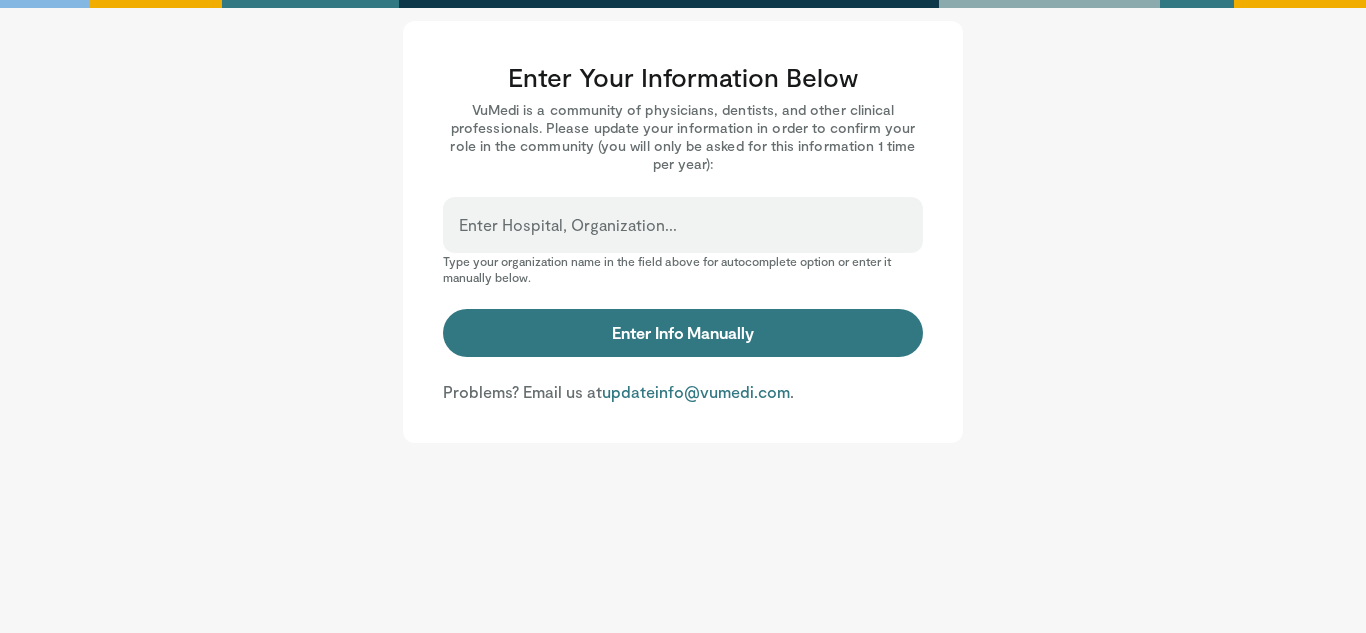 scroll, scrollTop: 36, scrollLeft: 0, axis: vertical 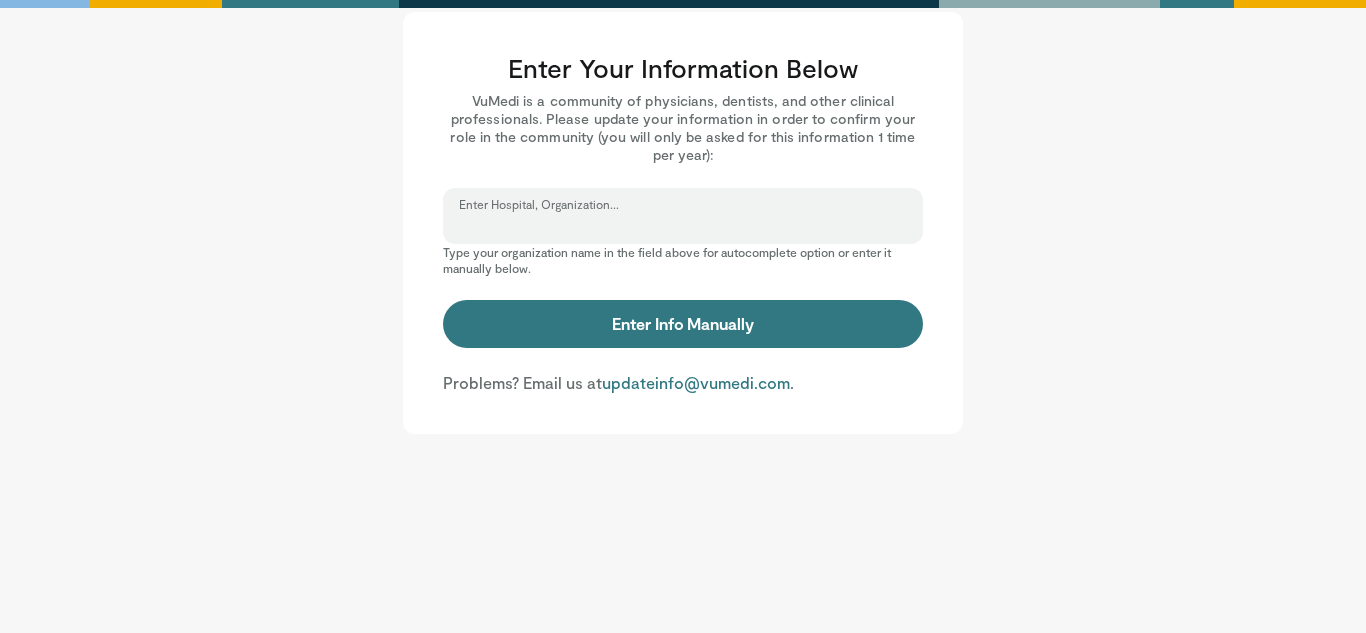 click on "Enter Hospital, Organization..." at bounding box center [683, 225] 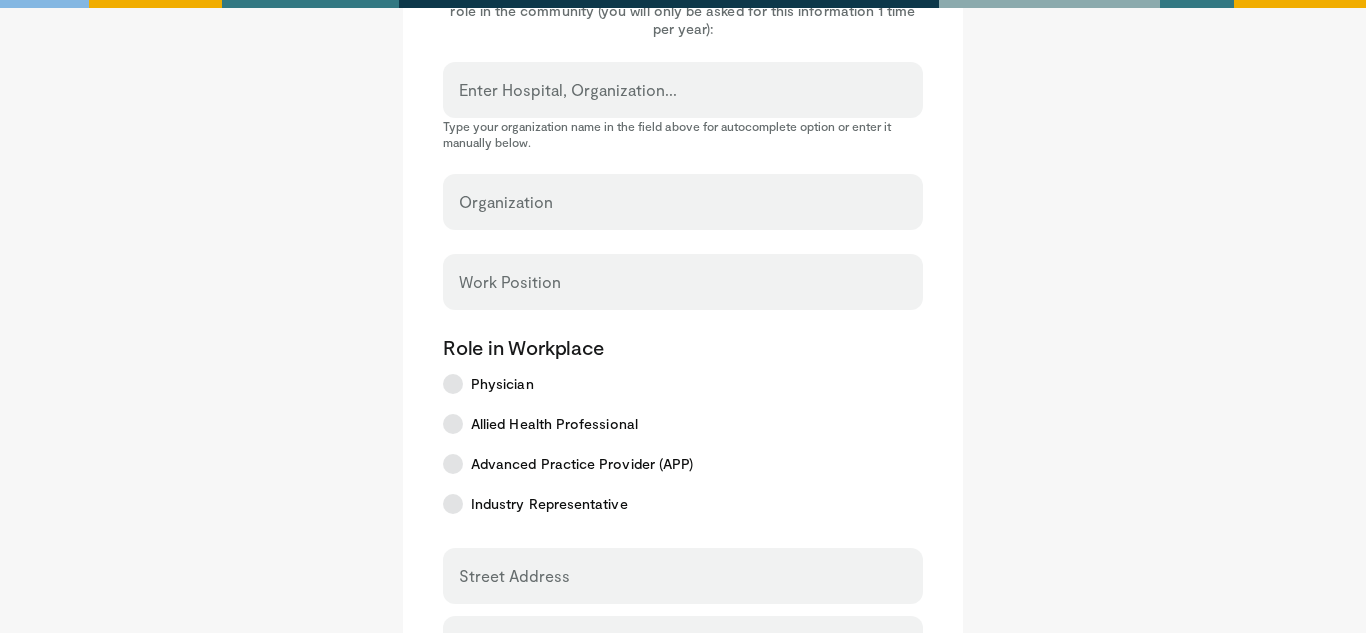 scroll, scrollTop: 163, scrollLeft: 0, axis: vertical 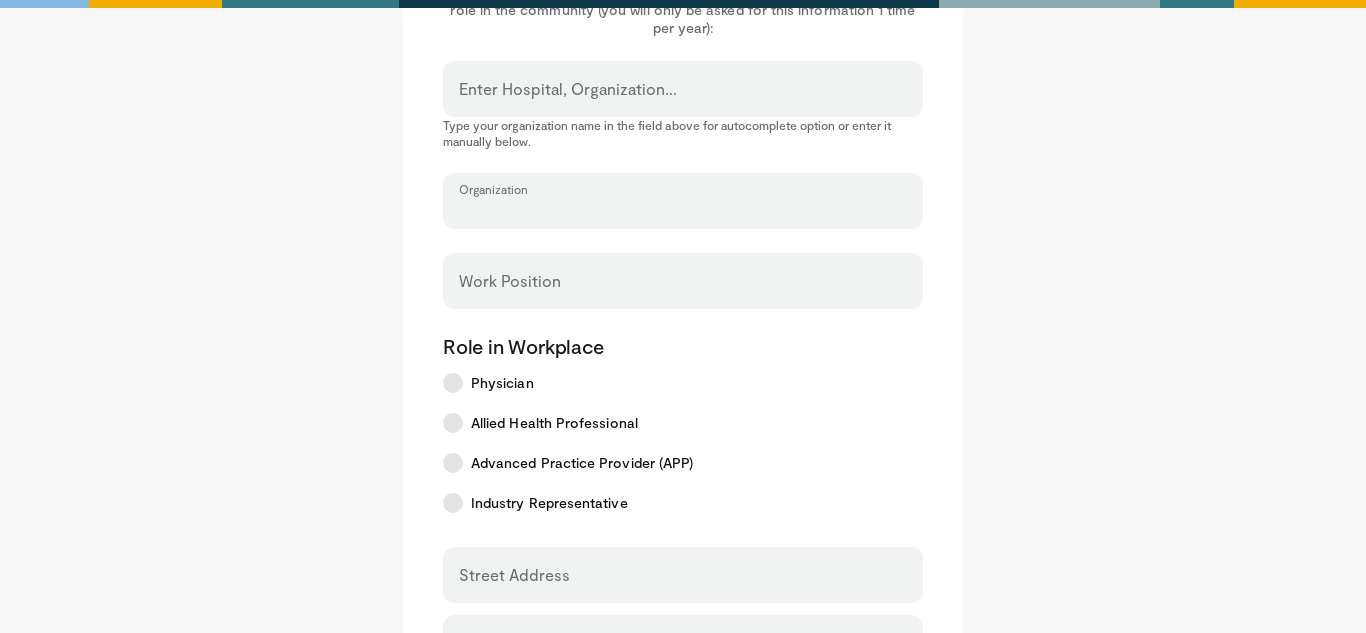 click on "Organization" at bounding box center (683, 210) 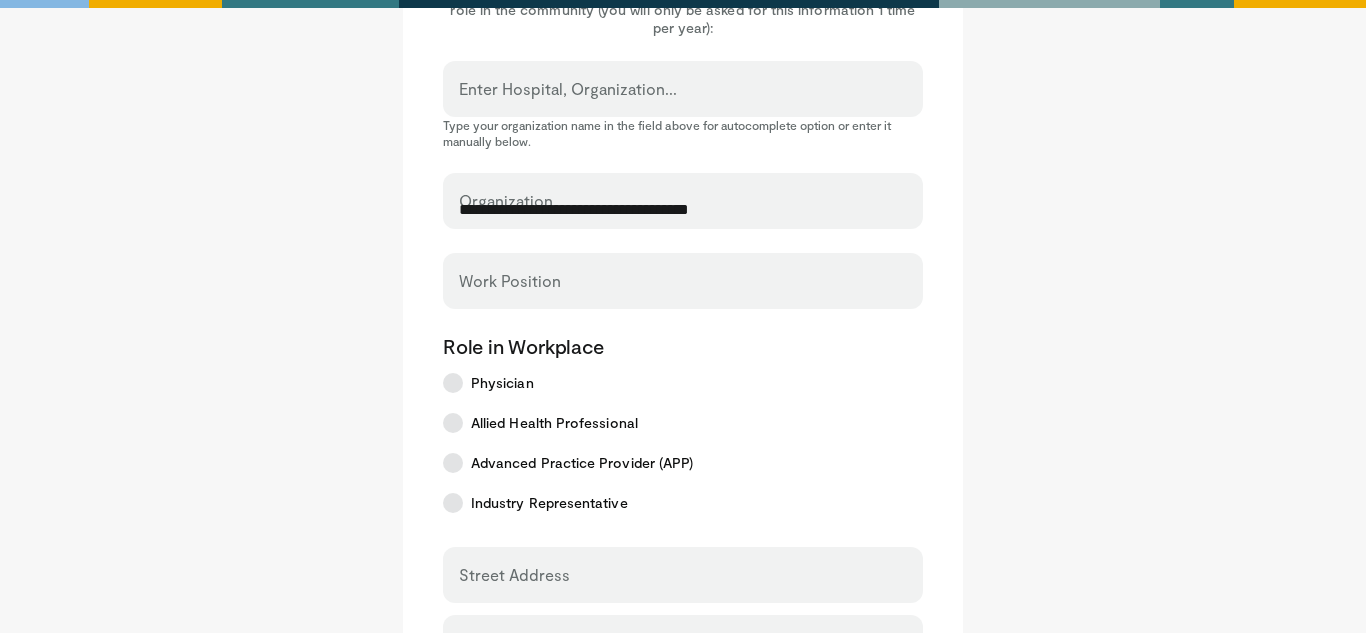 type on "**********" 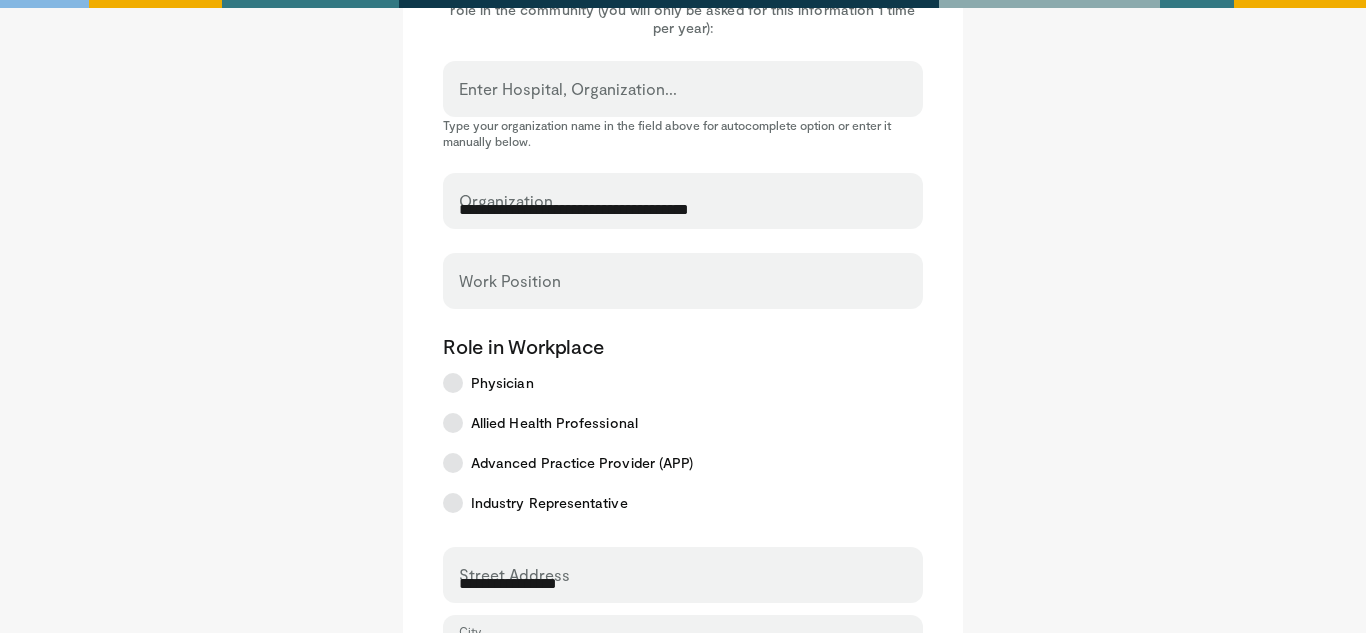 type on "**********" 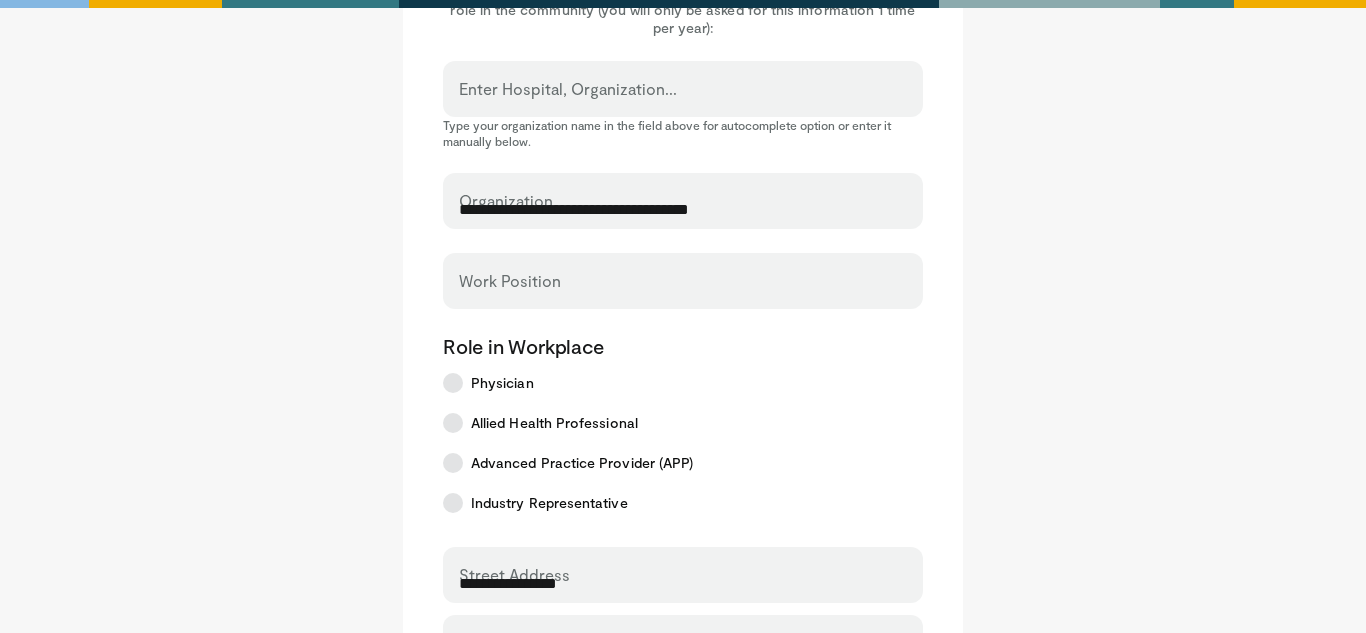 type on "********" 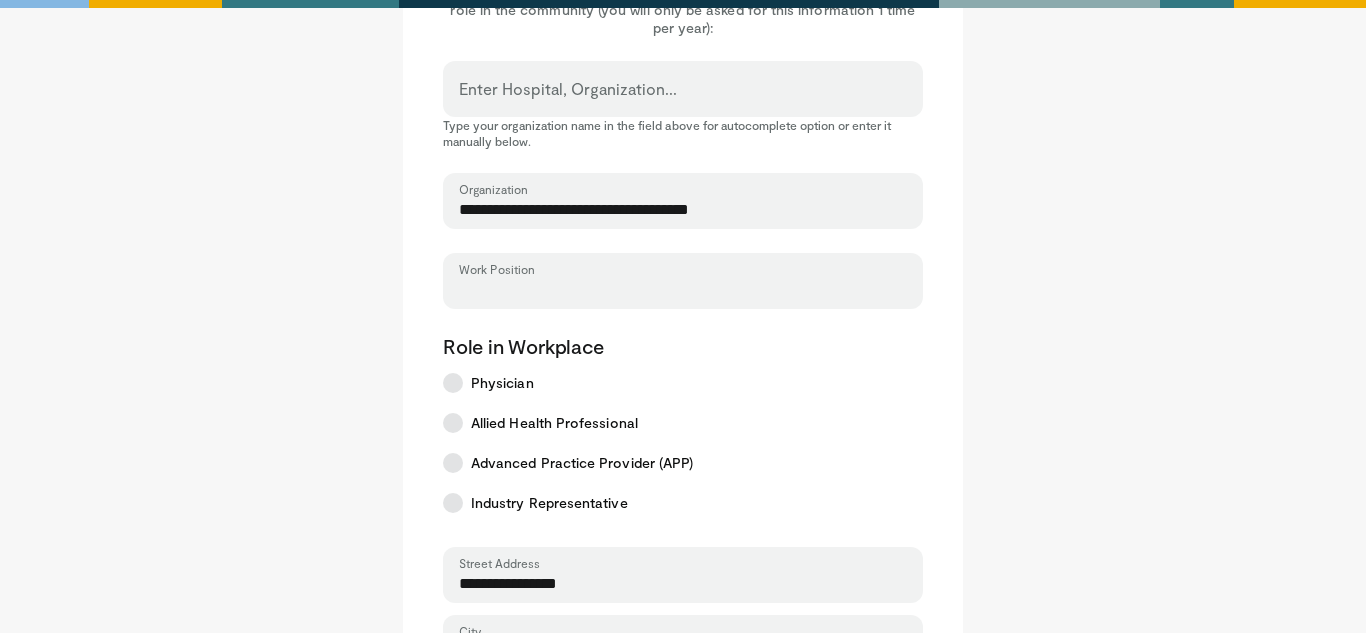click on "Work Position" at bounding box center [683, 290] 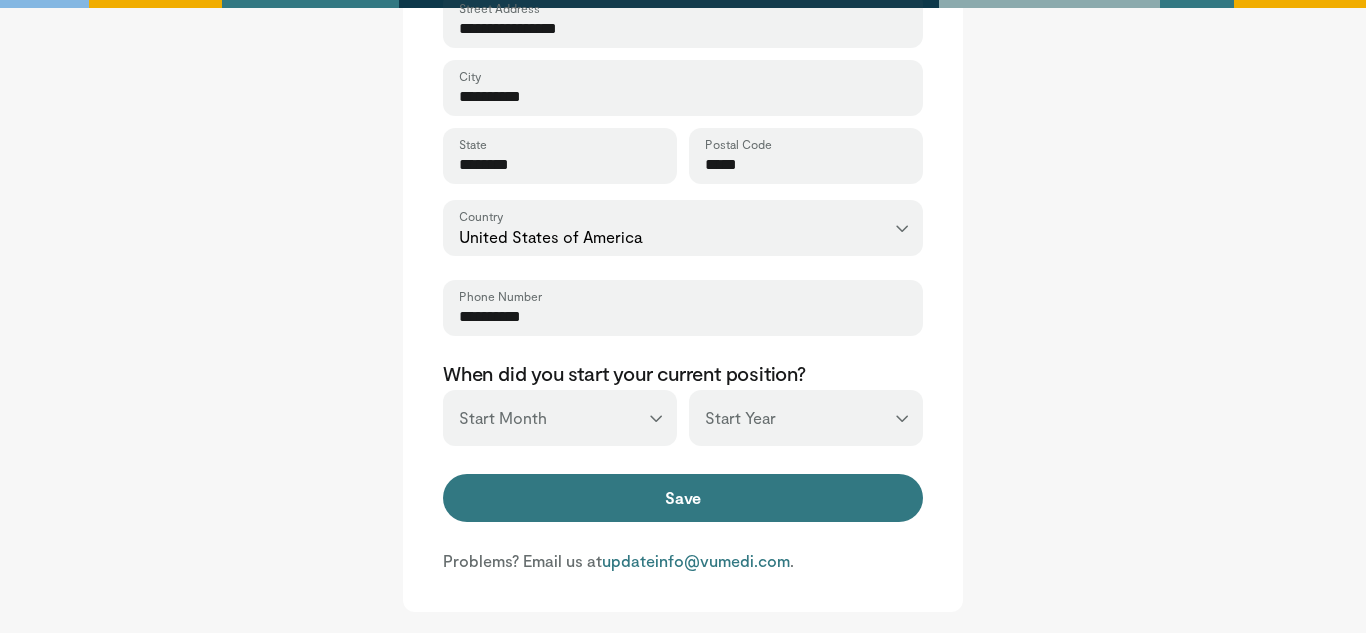scroll, scrollTop: 721, scrollLeft: 0, axis: vertical 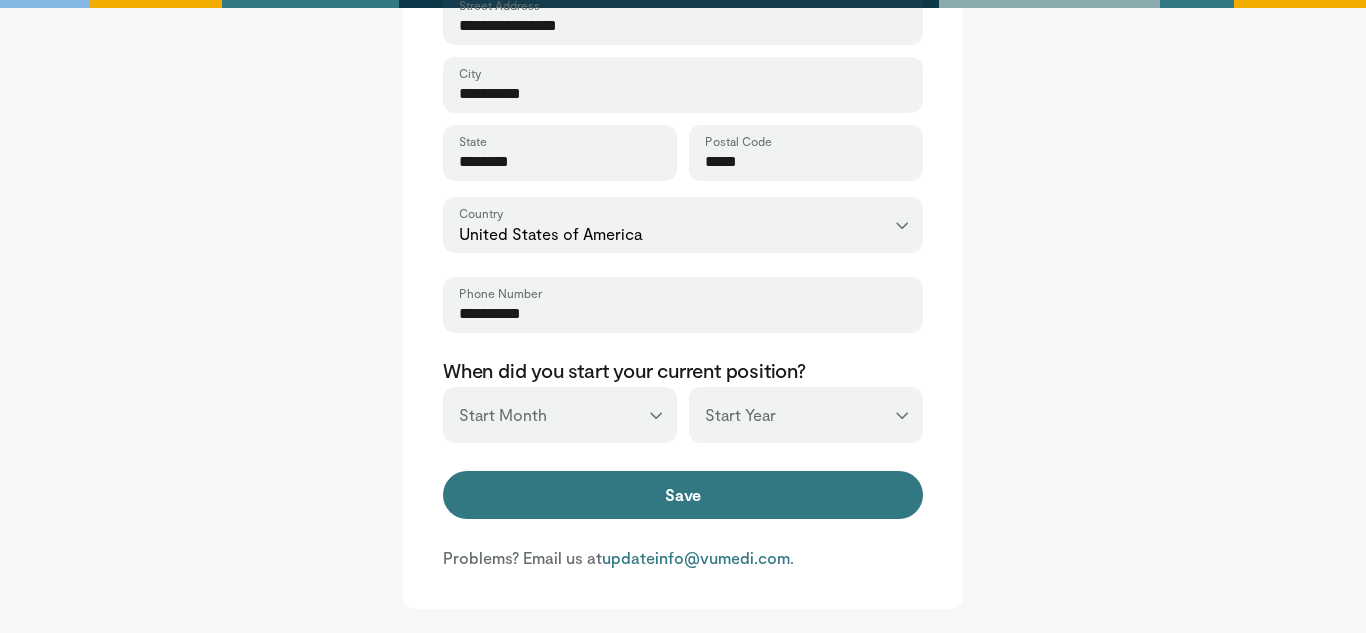 type on "****" 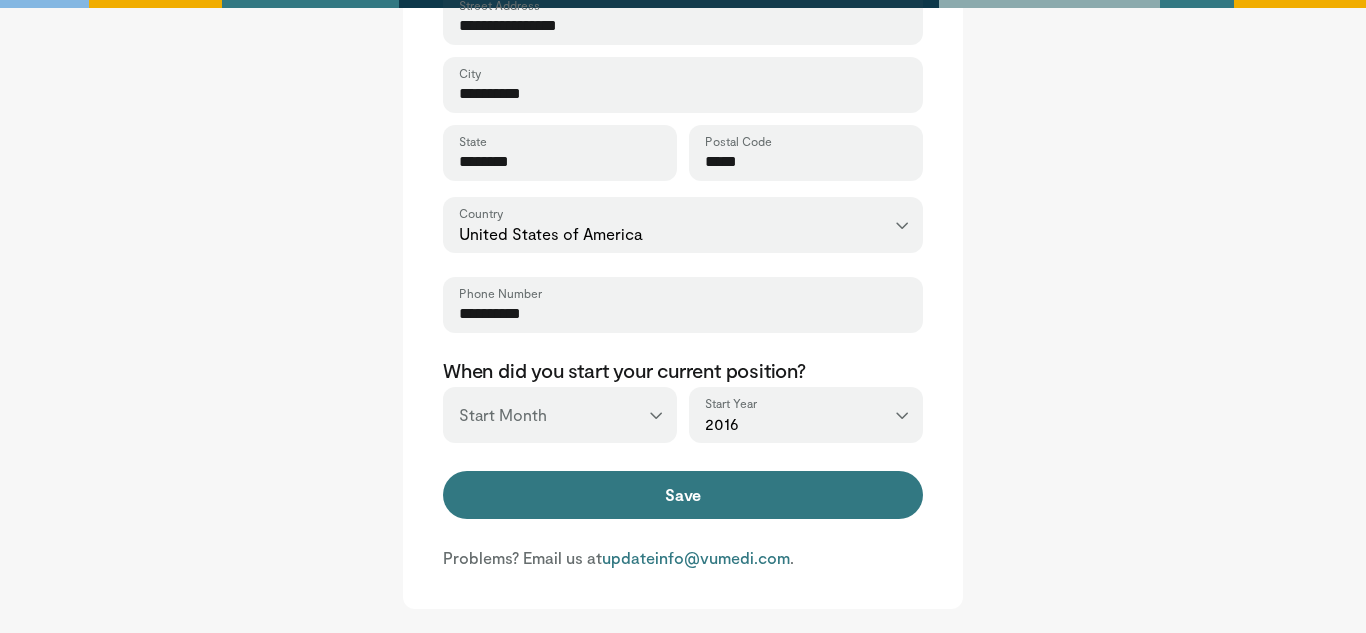 click on "***
*******
********
*****
*****
***
****
****
******
*********
*******
********
********" at bounding box center (560, 415) 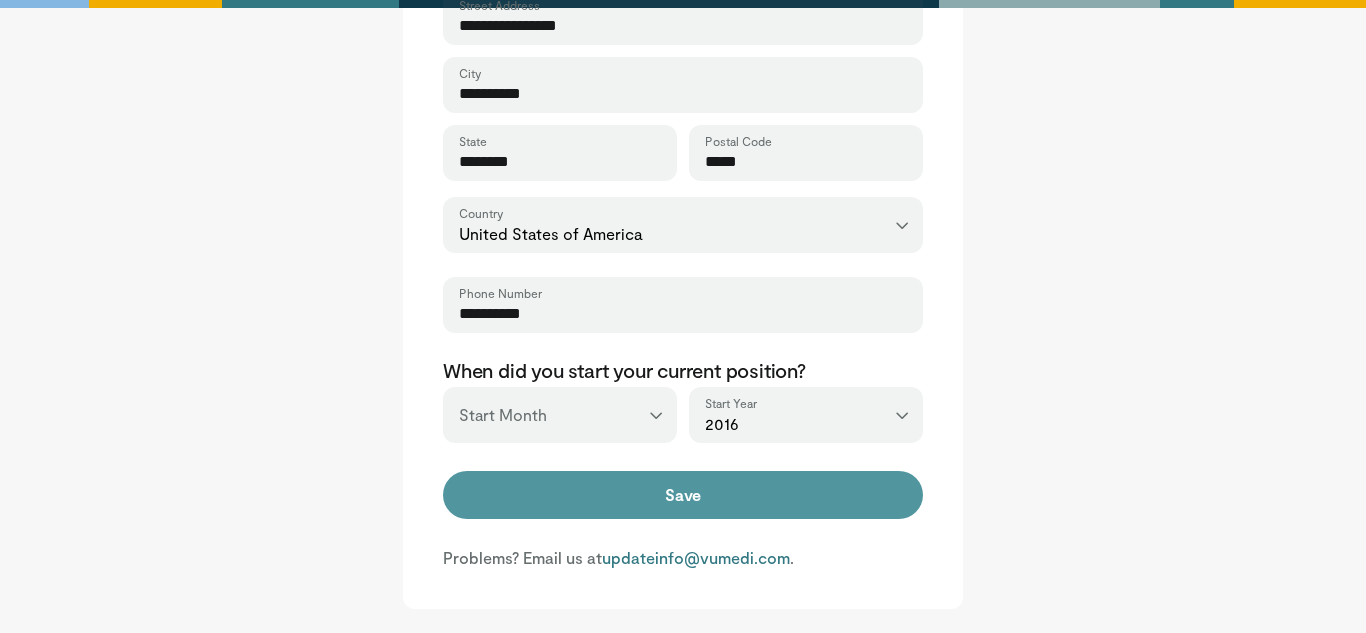 click on "Save" at bounding box center [683, 495] 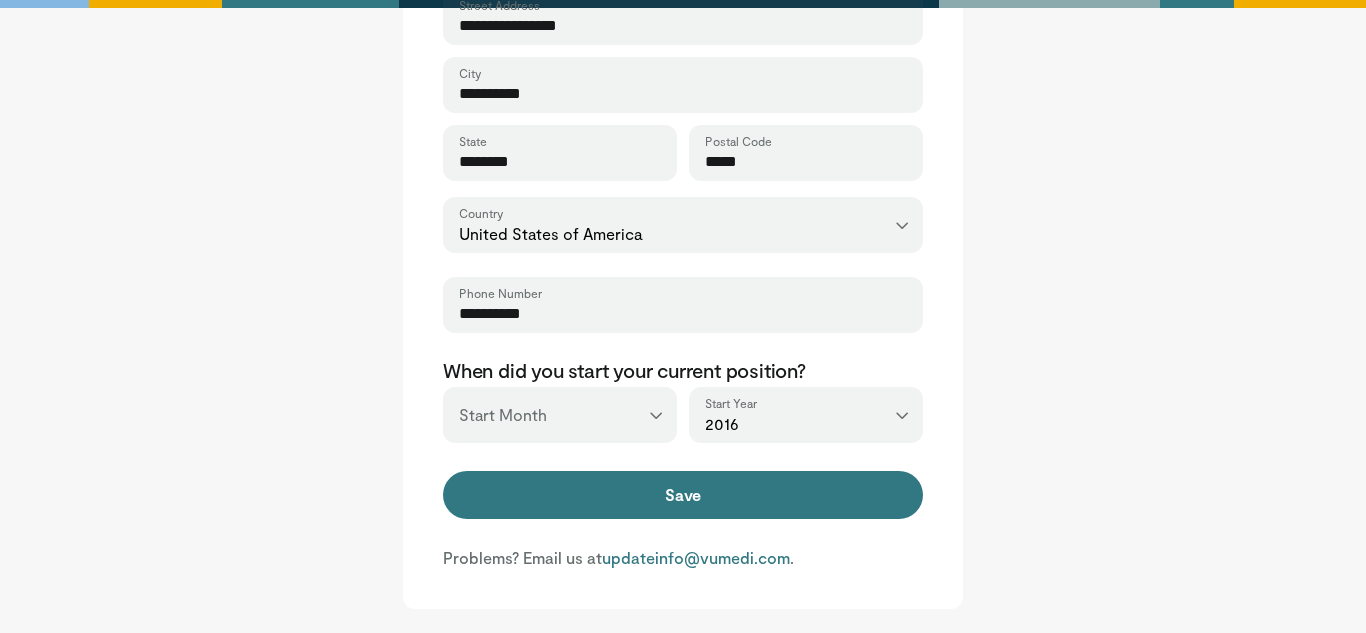 click on "***
*******
********
*****
*****
***
****
****
******
*********
*******
********
********" at bounding box center [560, 415] 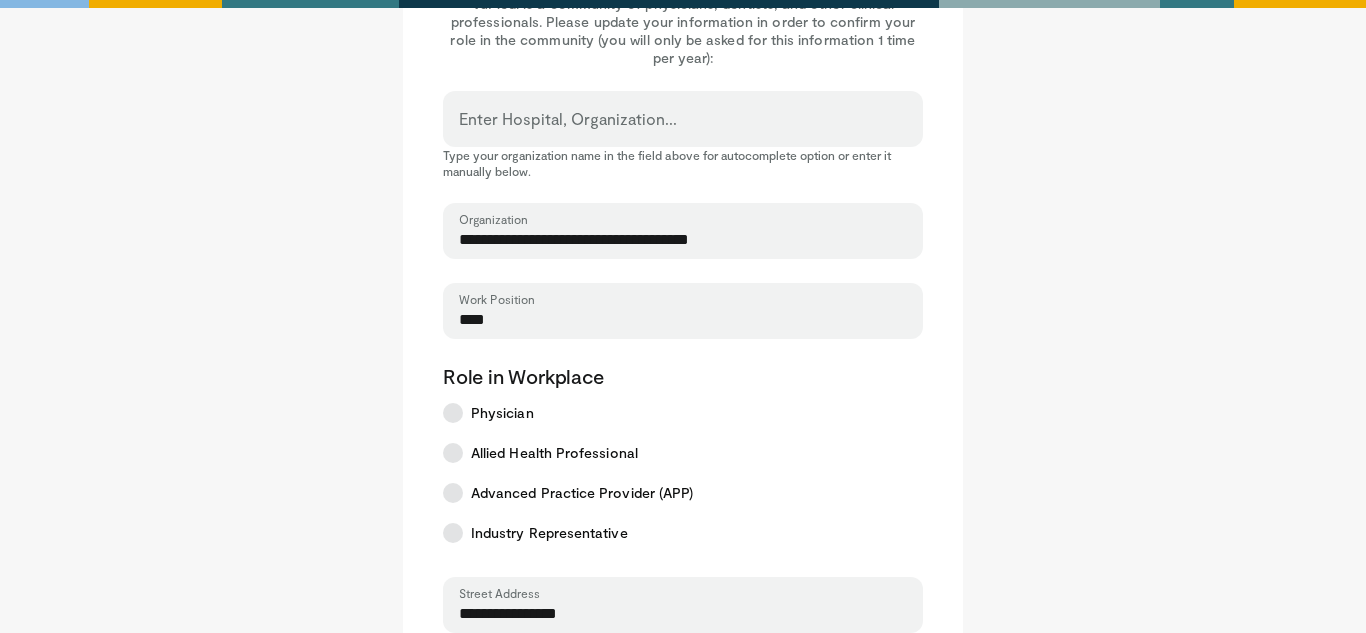 scroll, scrollTop: 0, scrollLeft: 0, axis: both 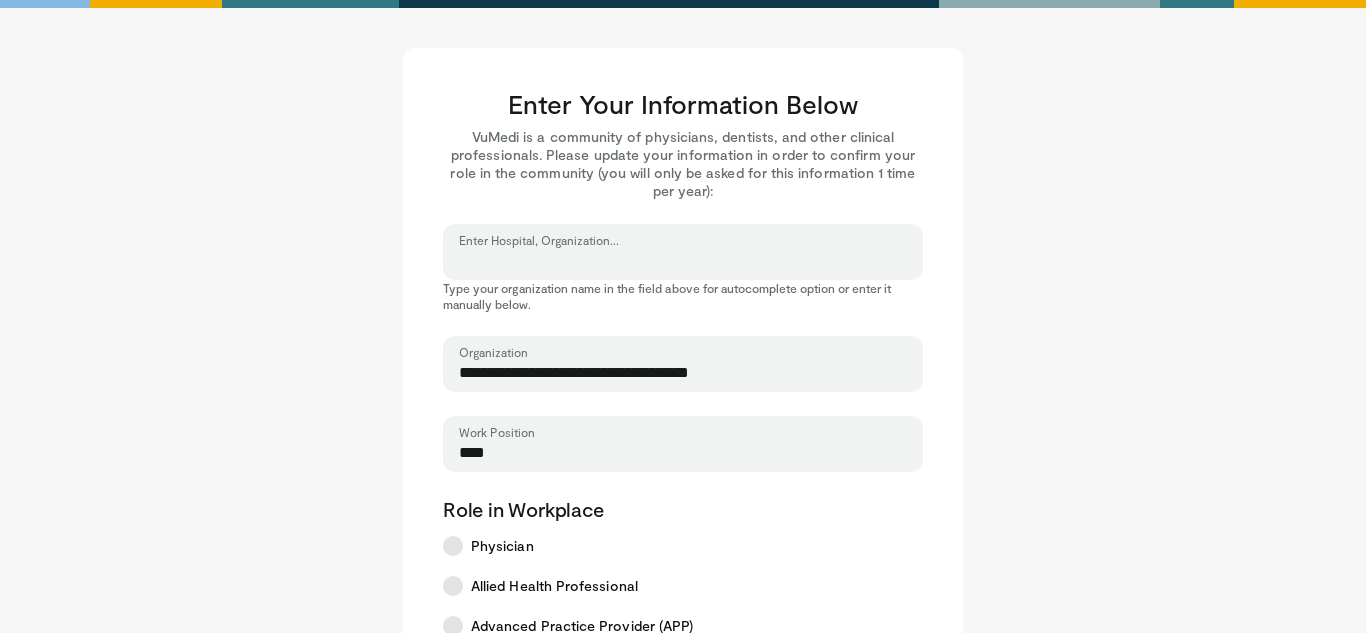 click on "Enter Hospital, Organization..." at bounding box center (683, 261) 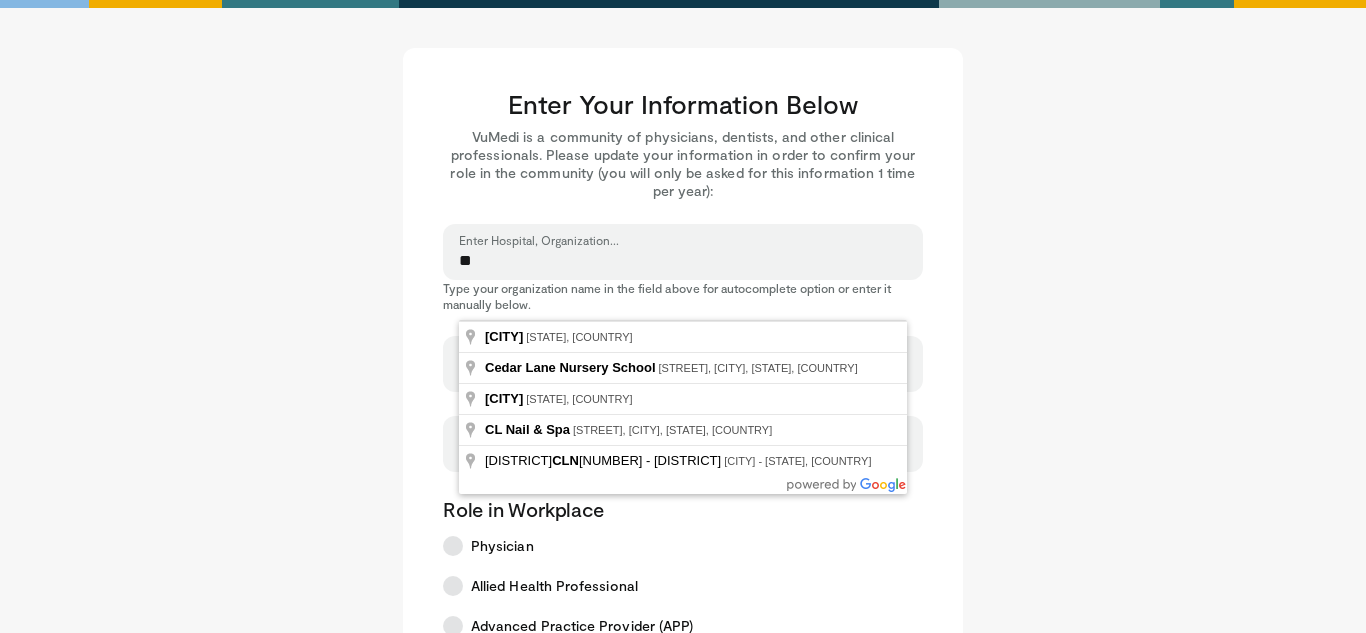 type on "*" 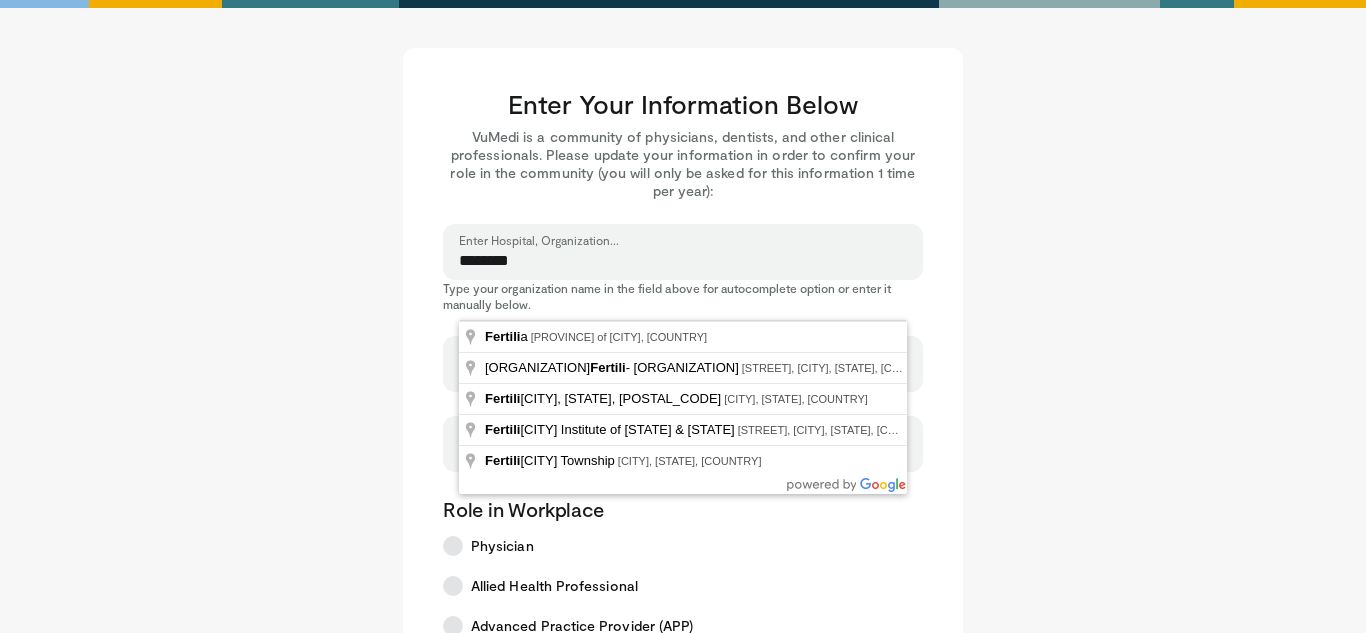 type on "*********" 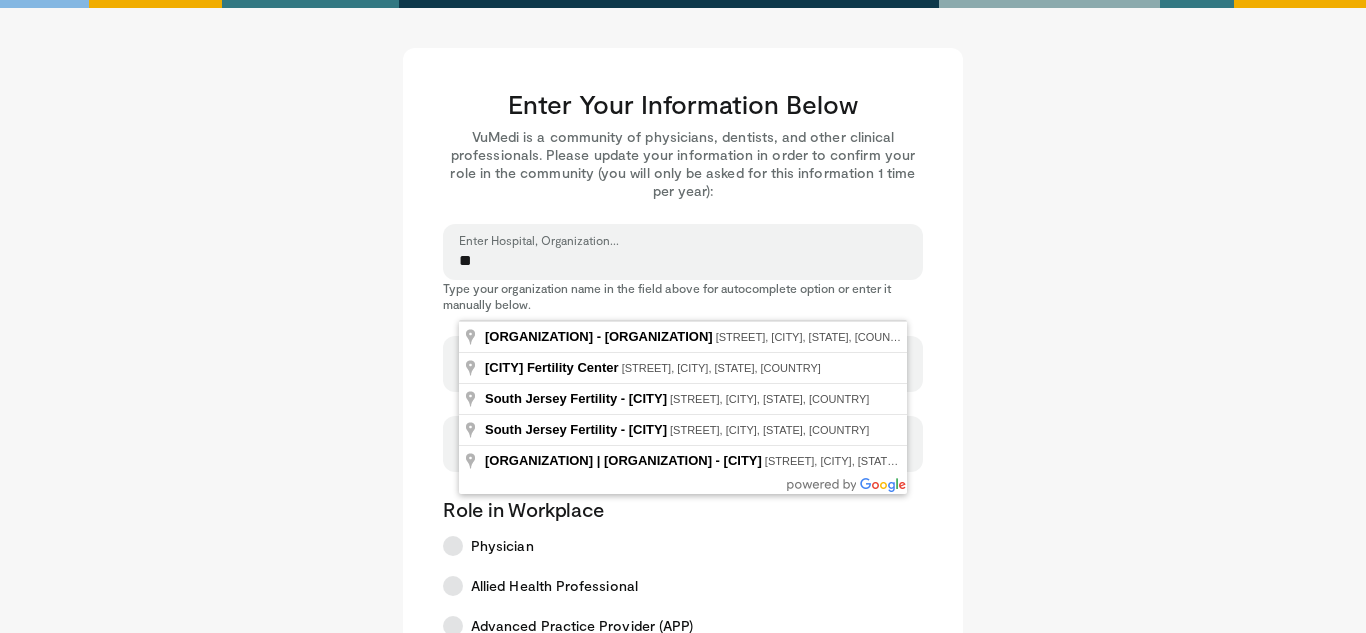type on "*" 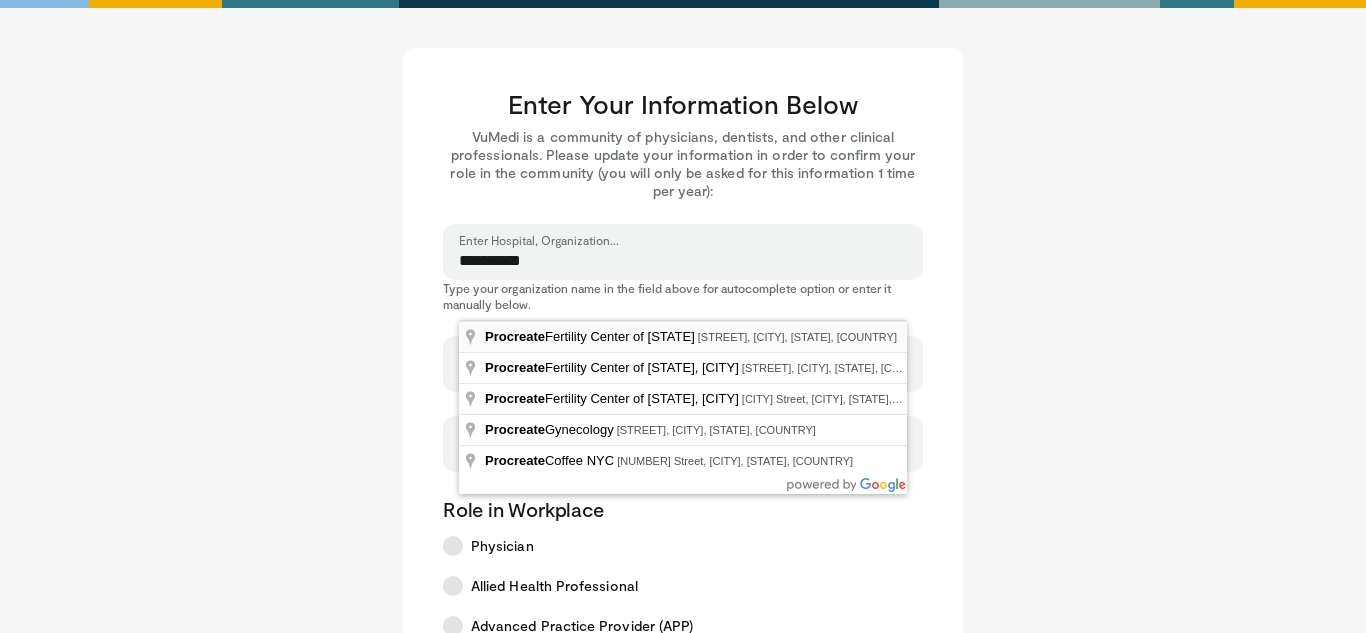 type on "**********" 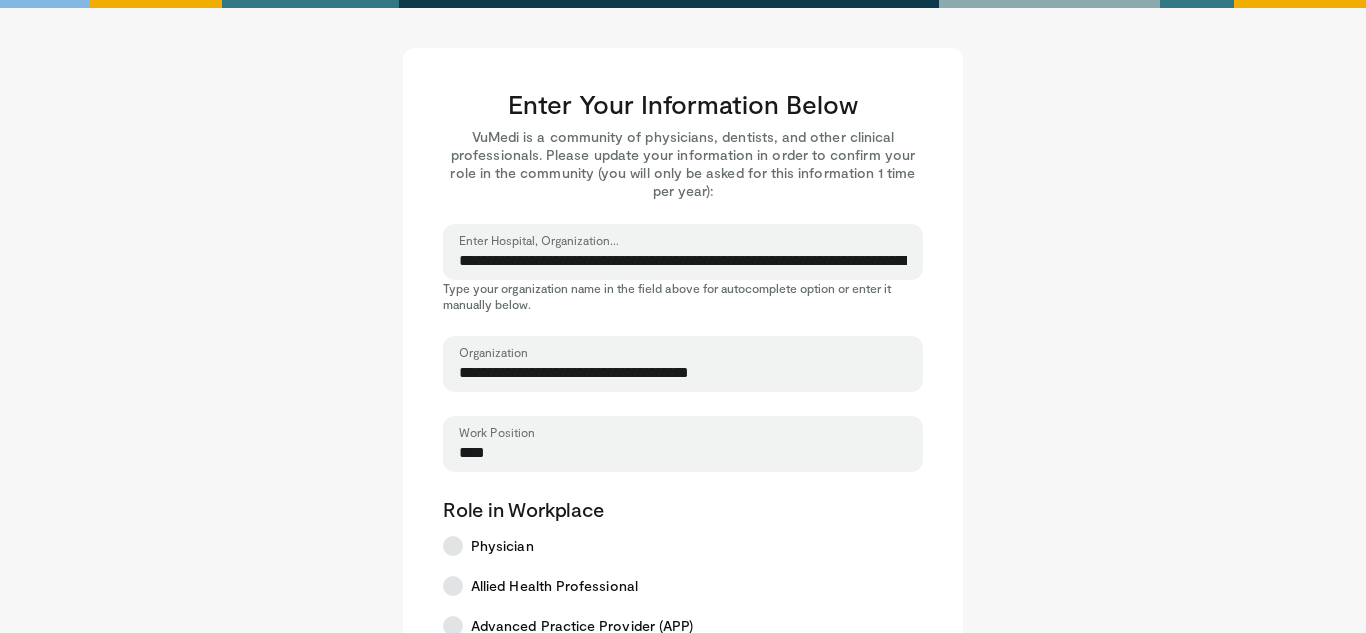 type on "**********" 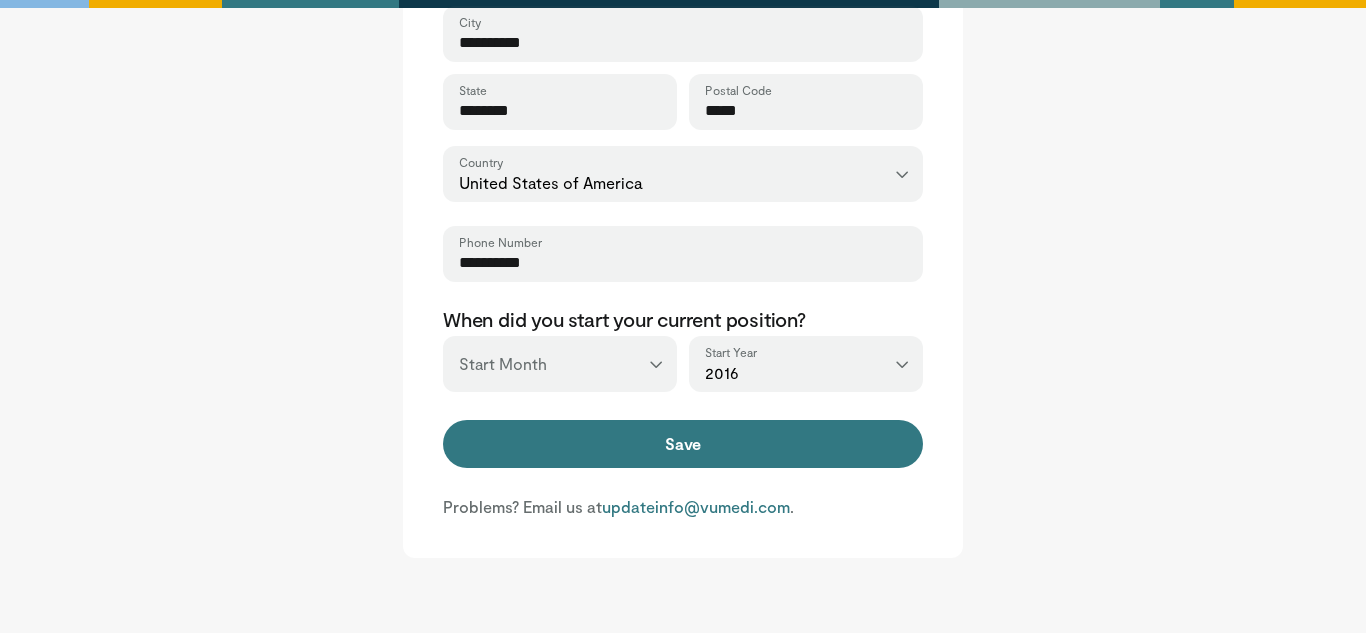 scroll, scrollTop: 774, scrollLeft: 0, axis: vertical 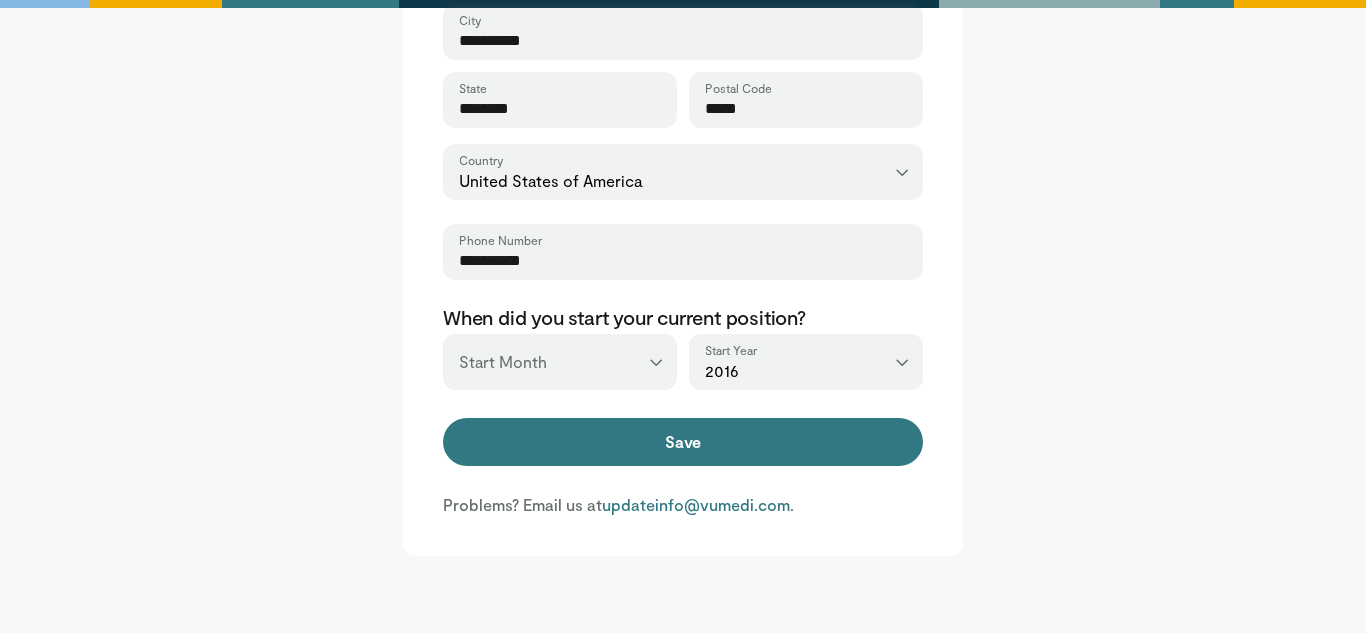 click on "***
*******
********
*****
*****
***
****
****
******
*********
*******
********
********" at bounding box center [560, 362] 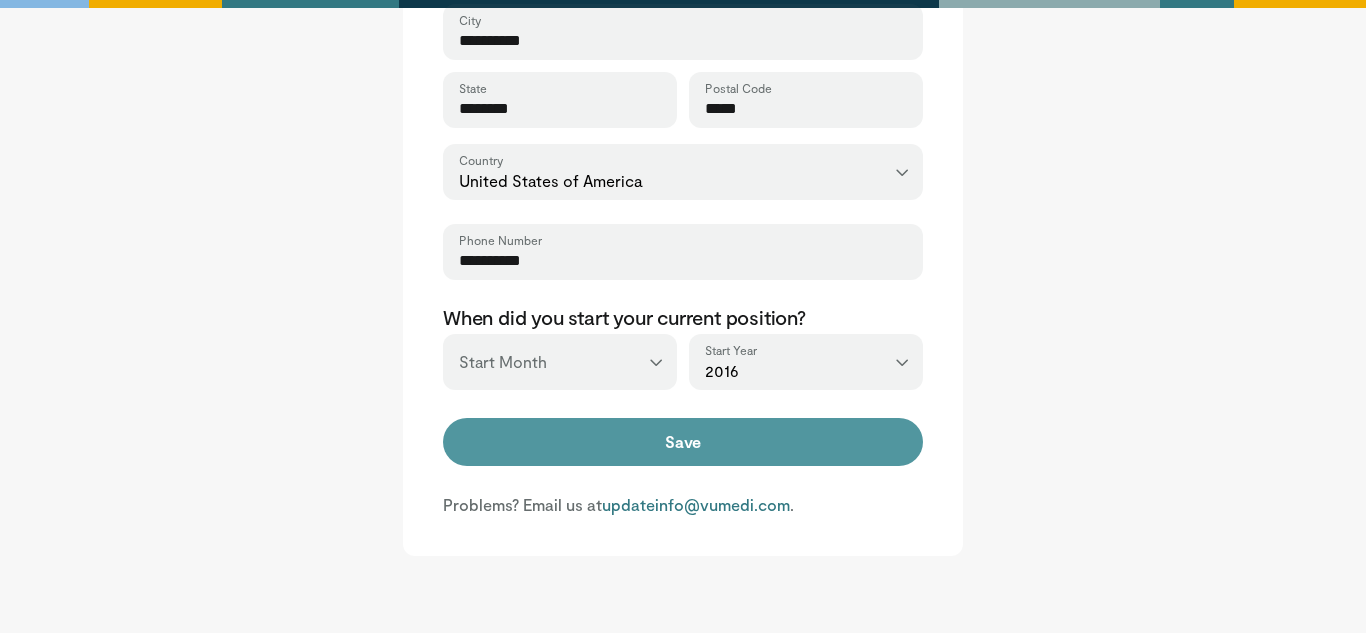click on "Save" at bounding box center [683, 442] 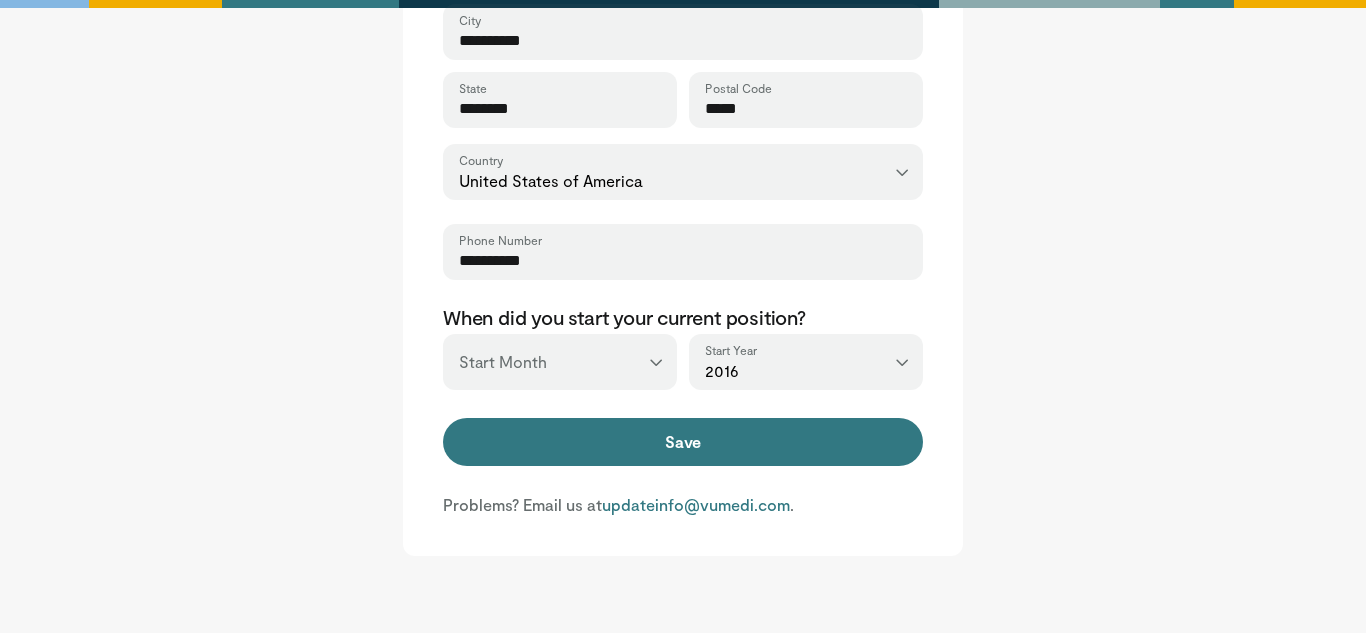 click on "***
*******
********
*****
*****
***
****
****
******
*********
*******
********
********" at bounding box center [560, 362] 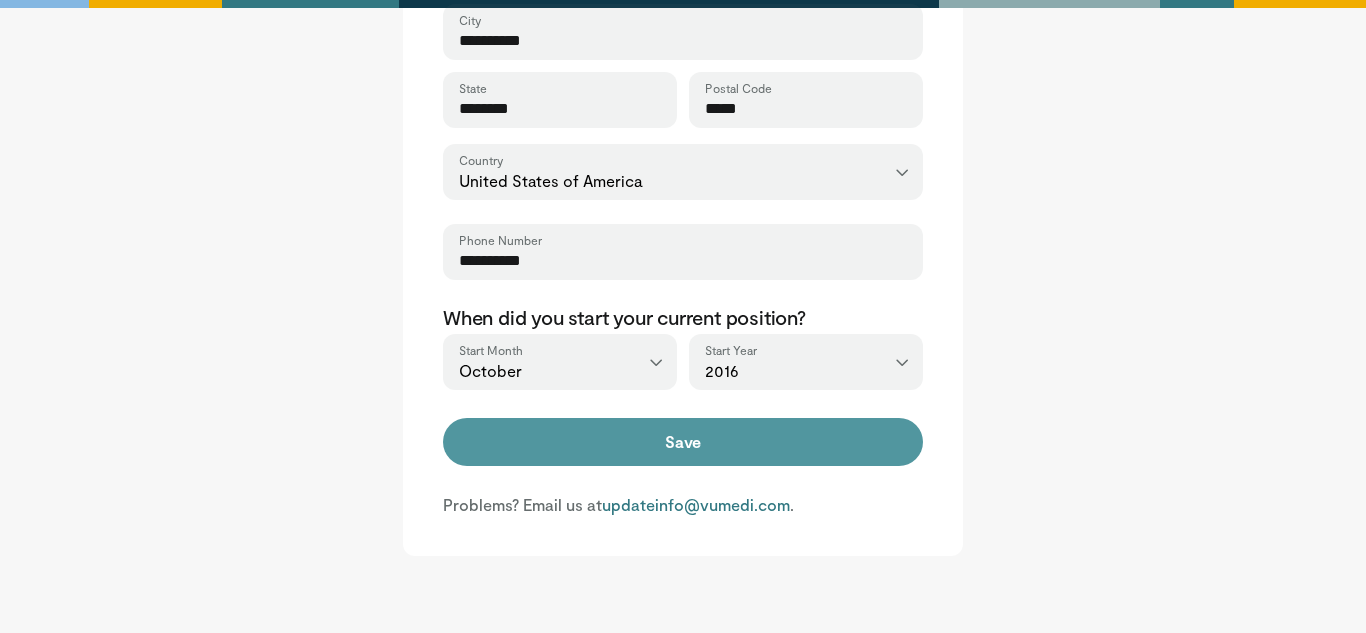 click on "Save" at bounding box center (683, 442) 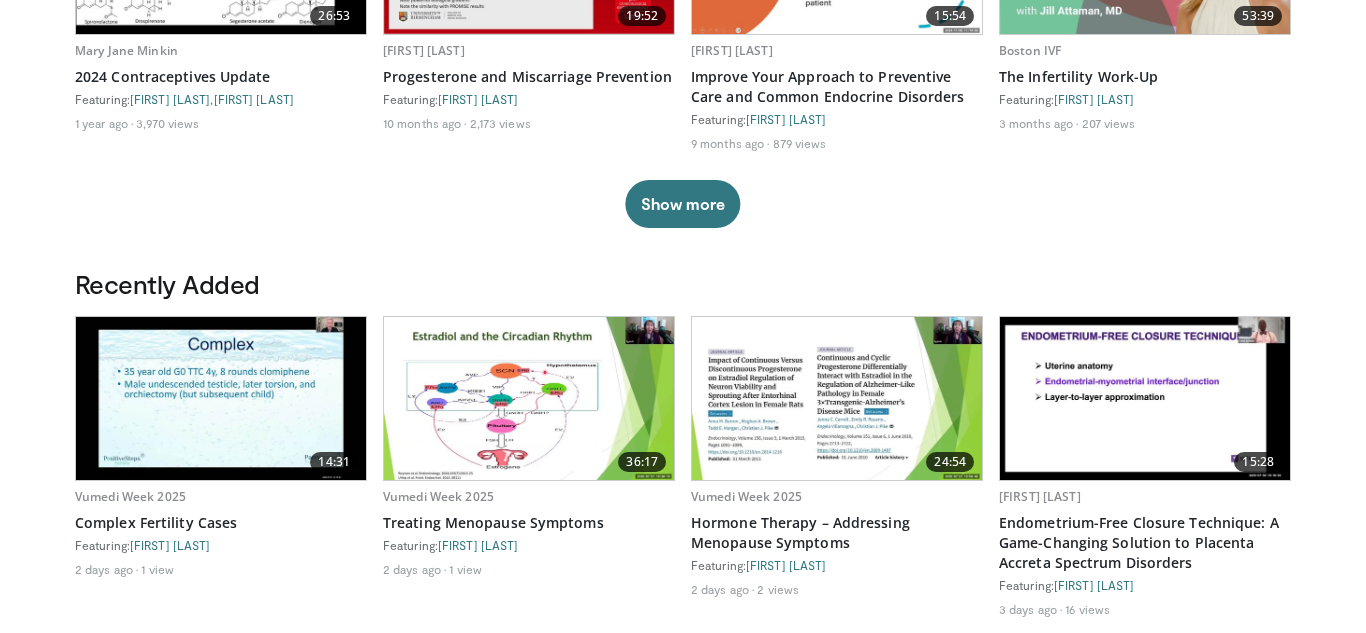 scroll, scrollTop: 0, scrollLeft: 0, axis: both 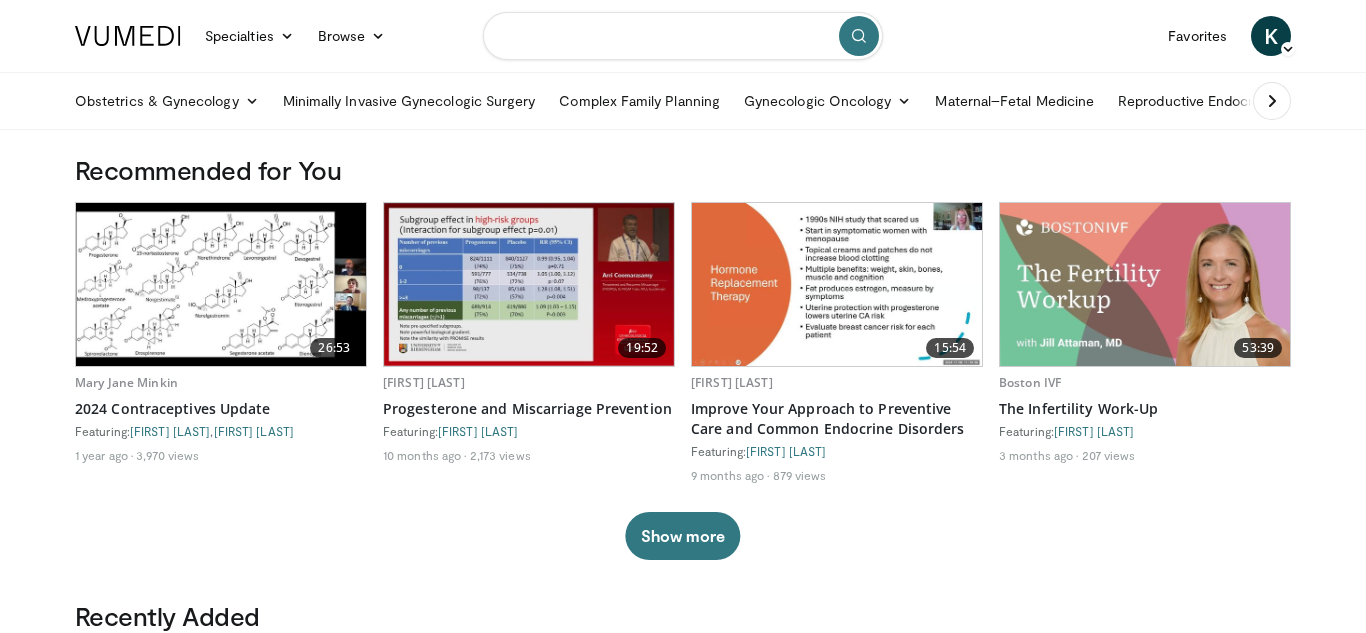 click at bounding box center (683, 36) 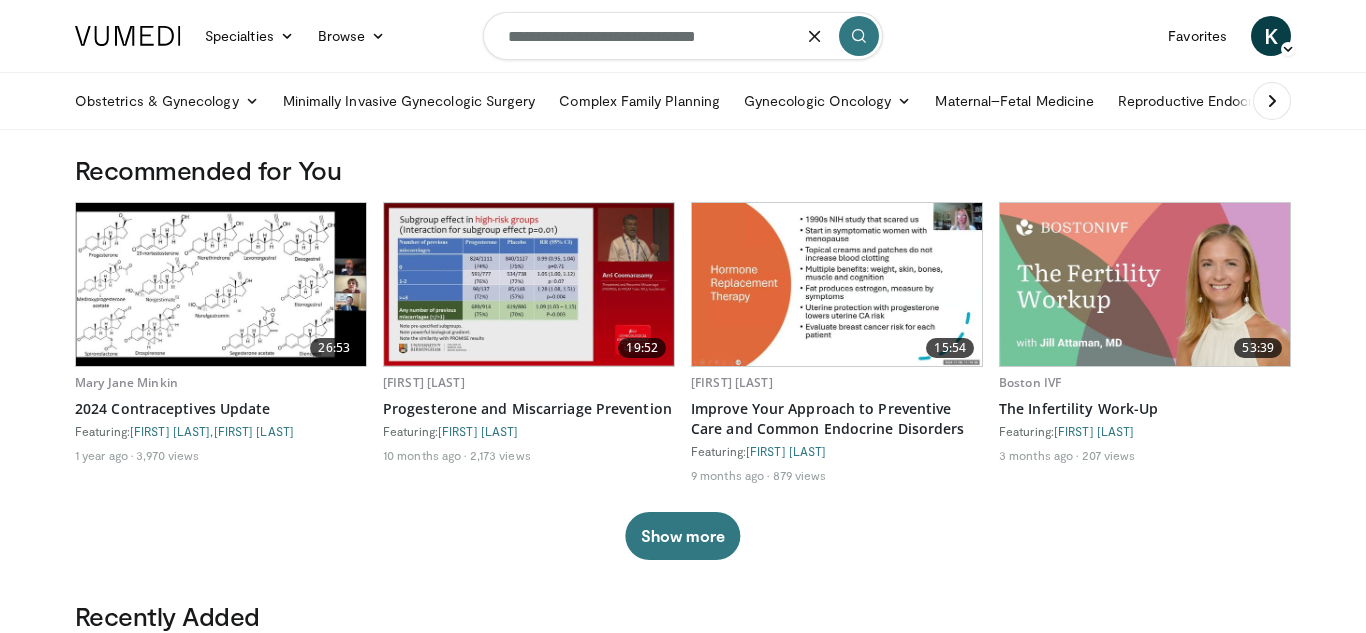 type on "**********" 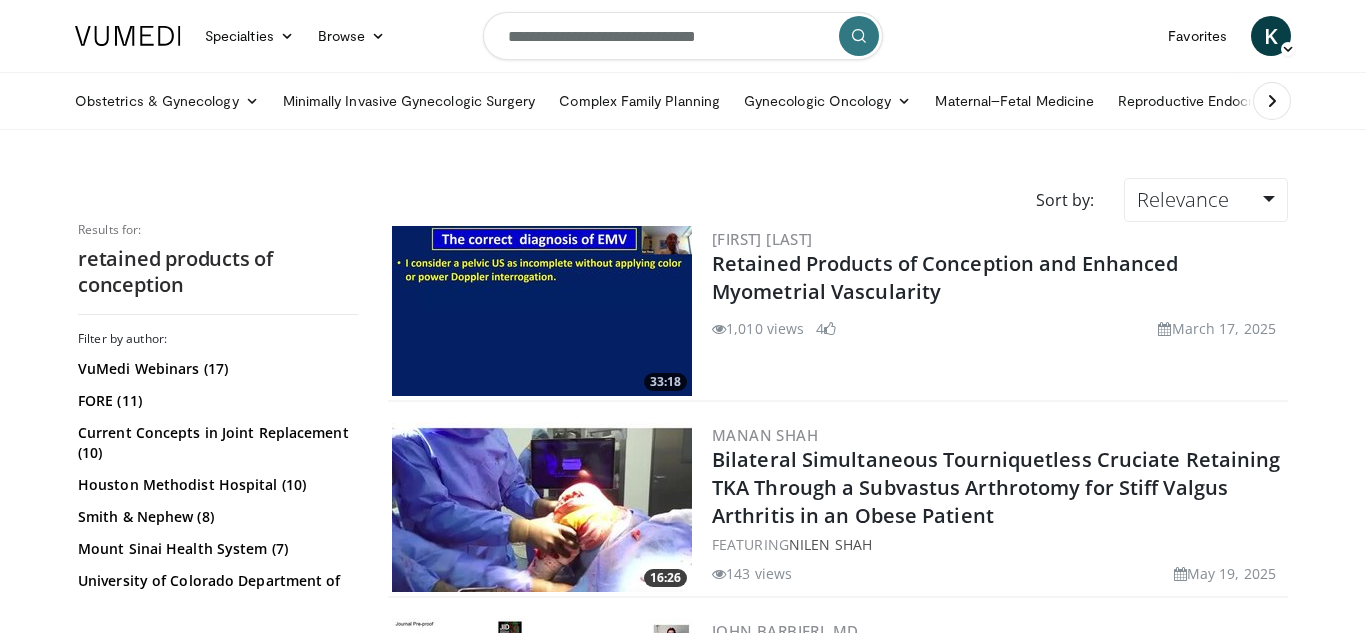 scroll, scrollTop: 0, scrollLeft: 0, axis: both 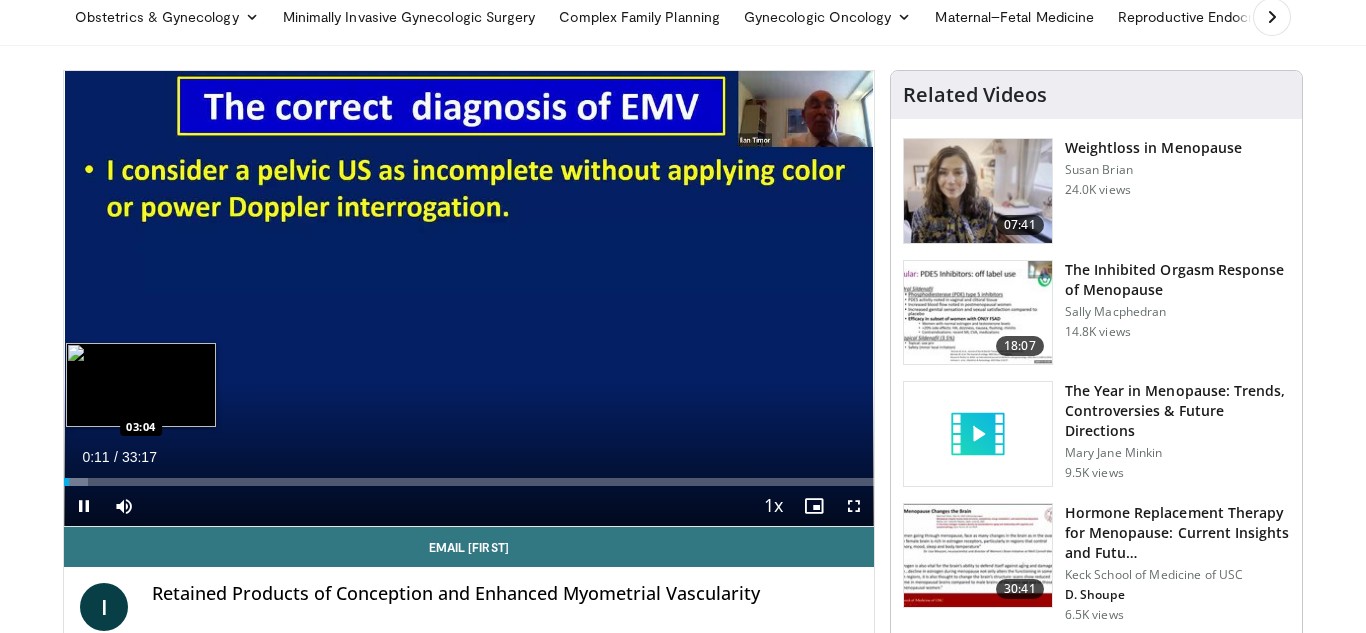 click on "Loaded :  2.98% 00:11 03:04" at bounding box center [469, 482] 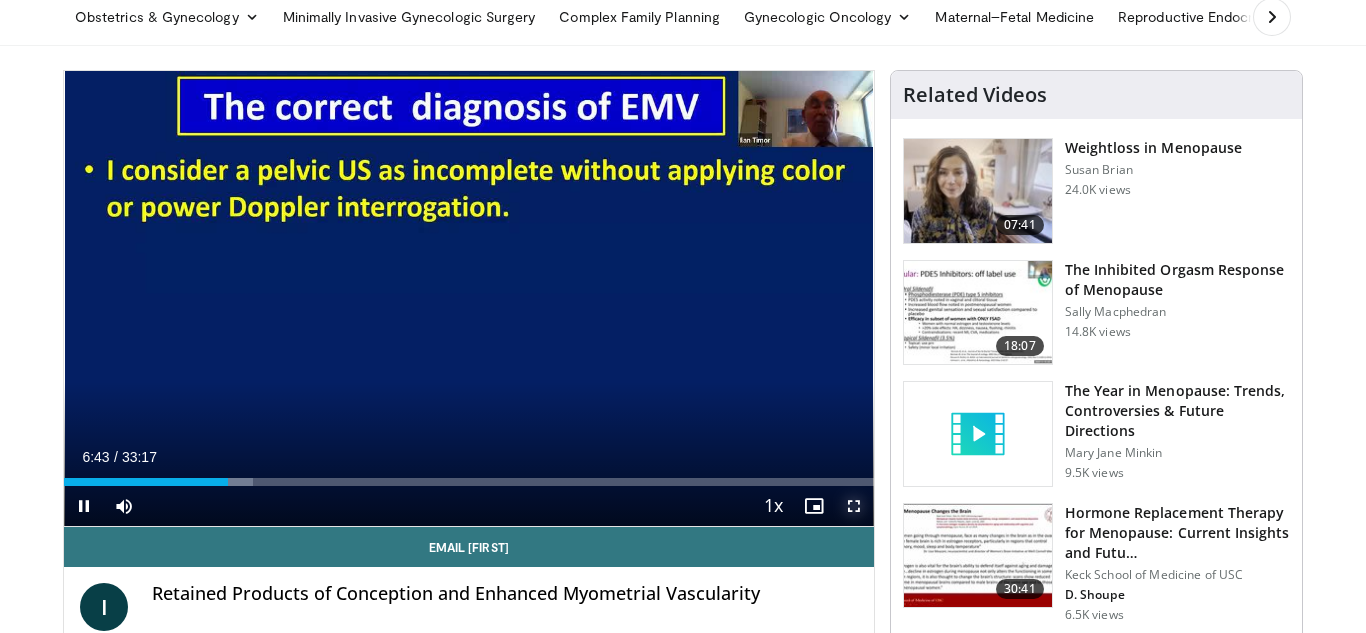 click at bounding box center [854, 506] 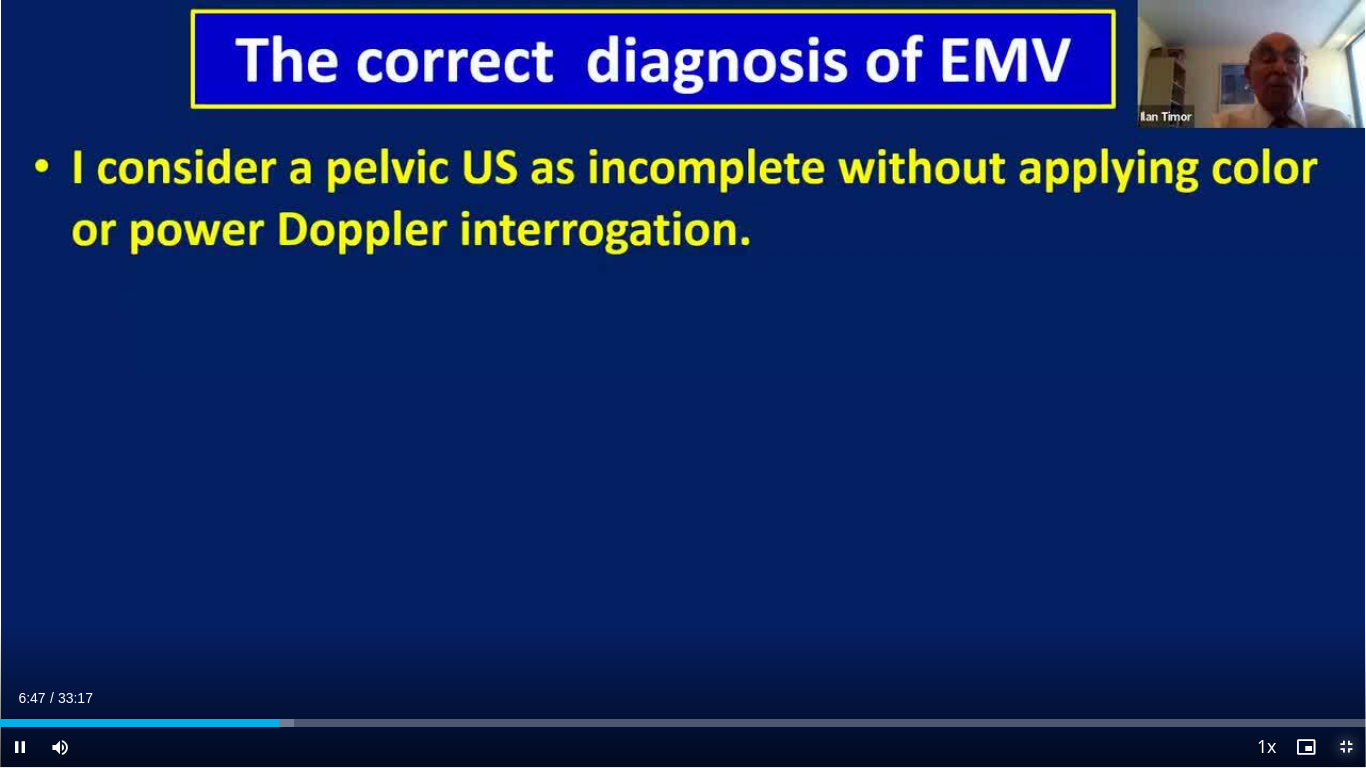 click at bounding box center (1346, 747) 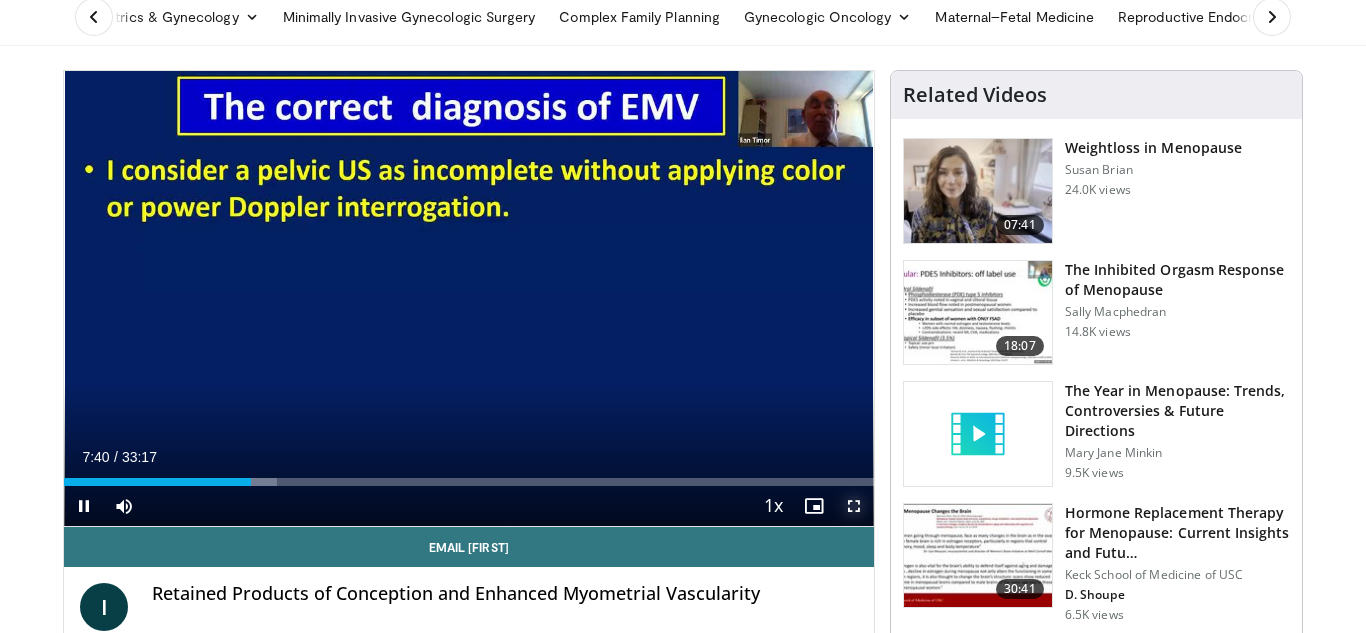 click at bounding box center (854, 506) 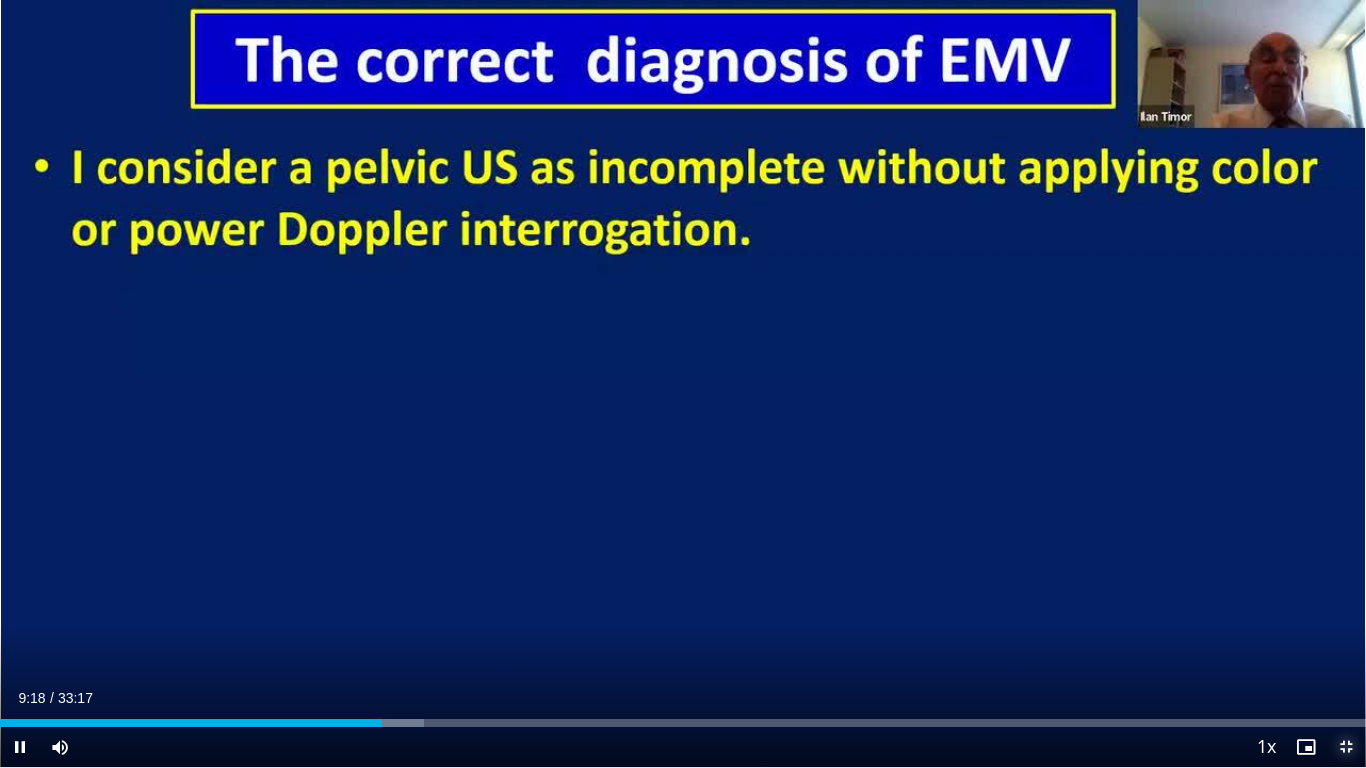 click at bounding box center [1346, 747] 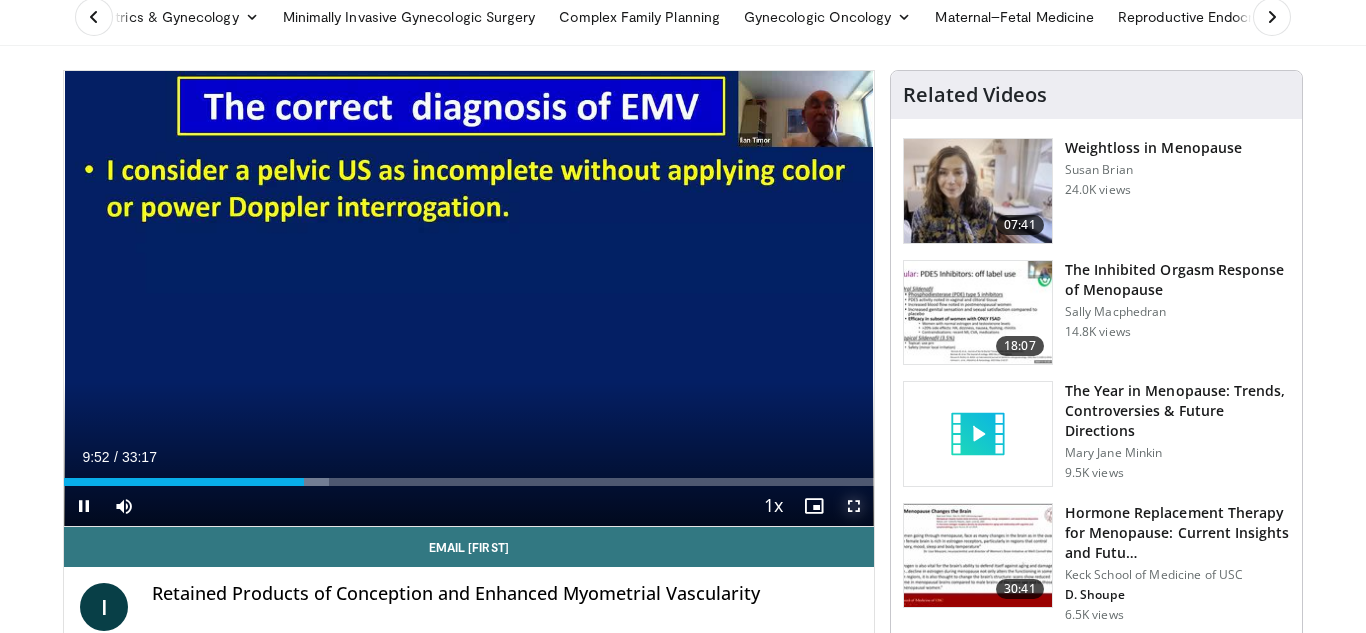 click at bounding box center (854, 506) 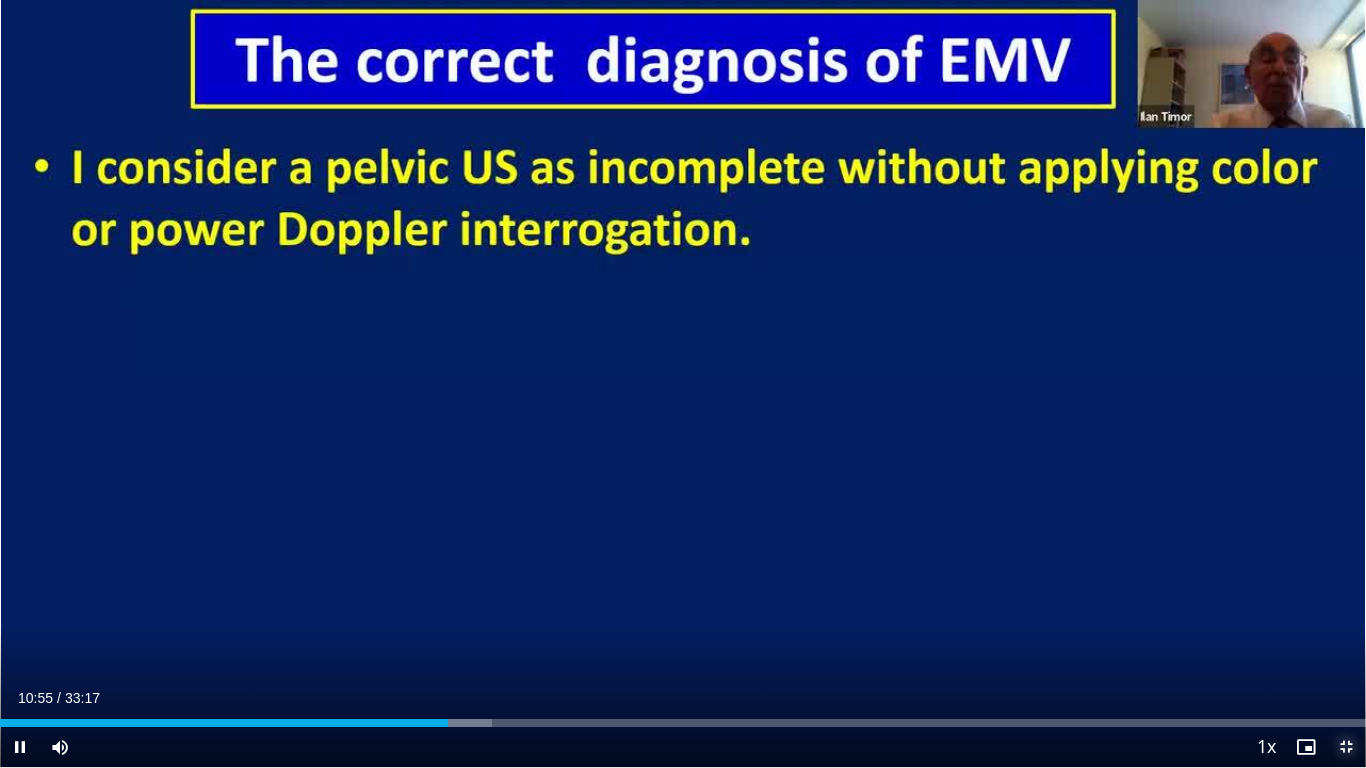 click at bounding box center (1346, 747) 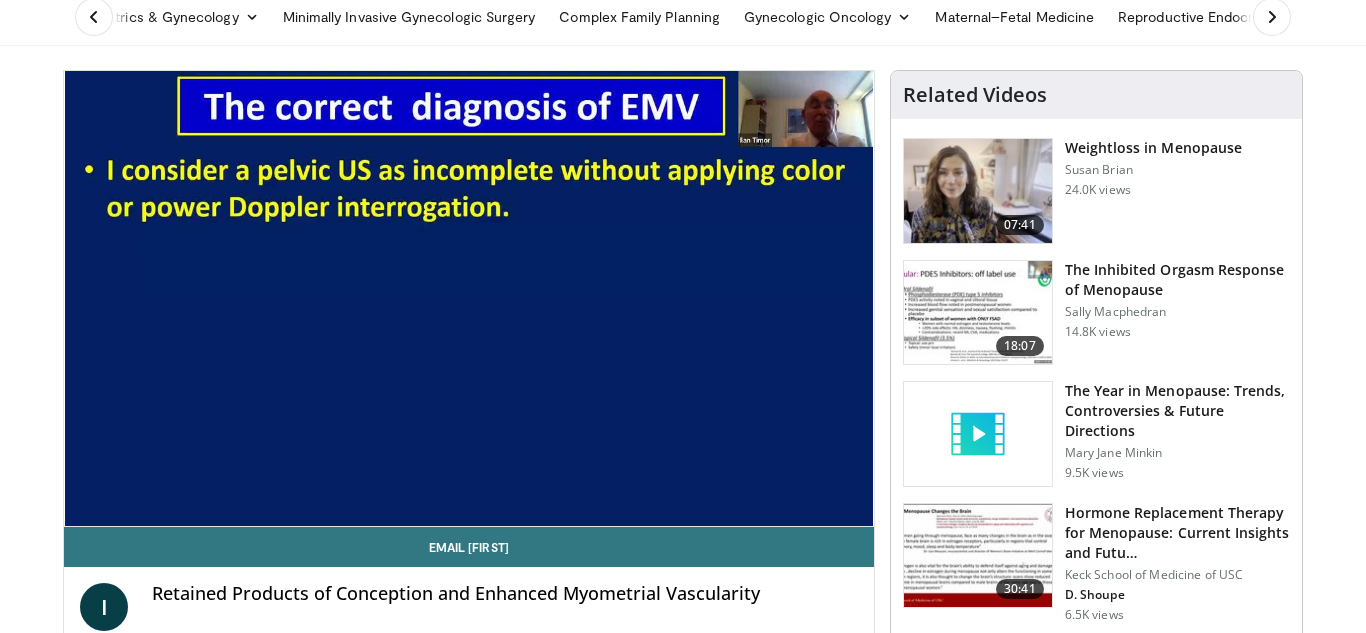 click on "I
Retained Products of Conception and Enhanced Myometrial Vascularity
By
Ilan Timor-Tritsch
3 Videos" at bounding box center (469, 614) 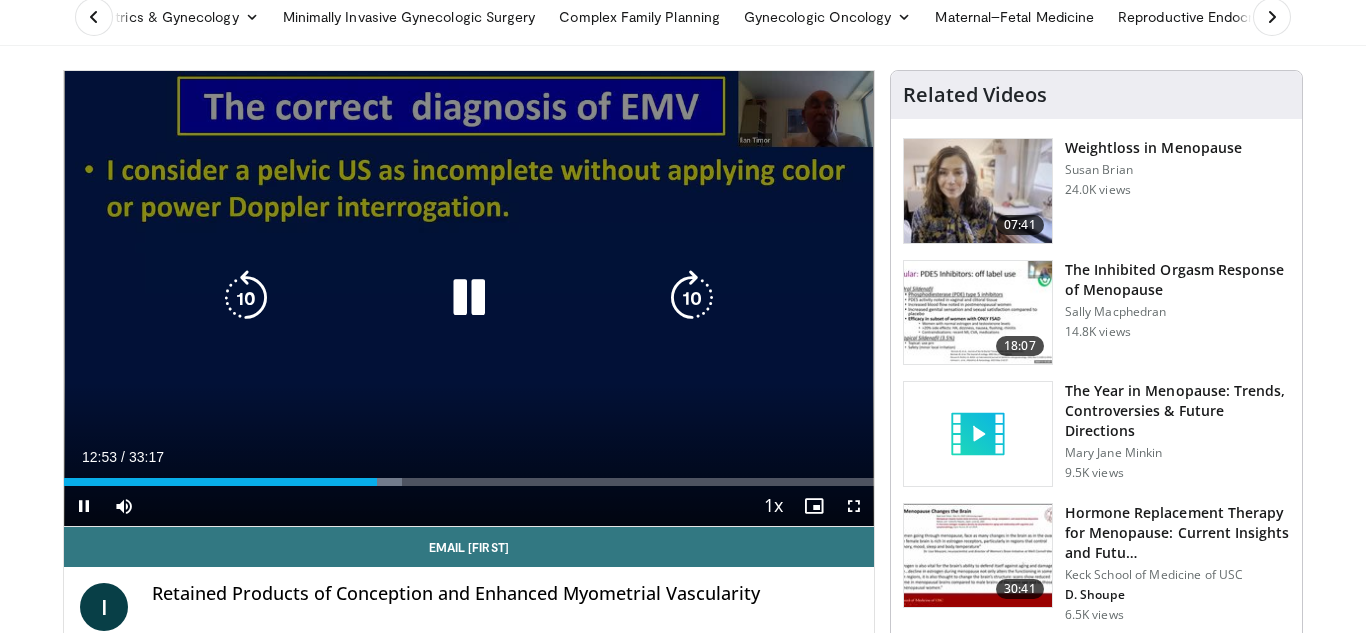 click at bounding box center (469, 298) 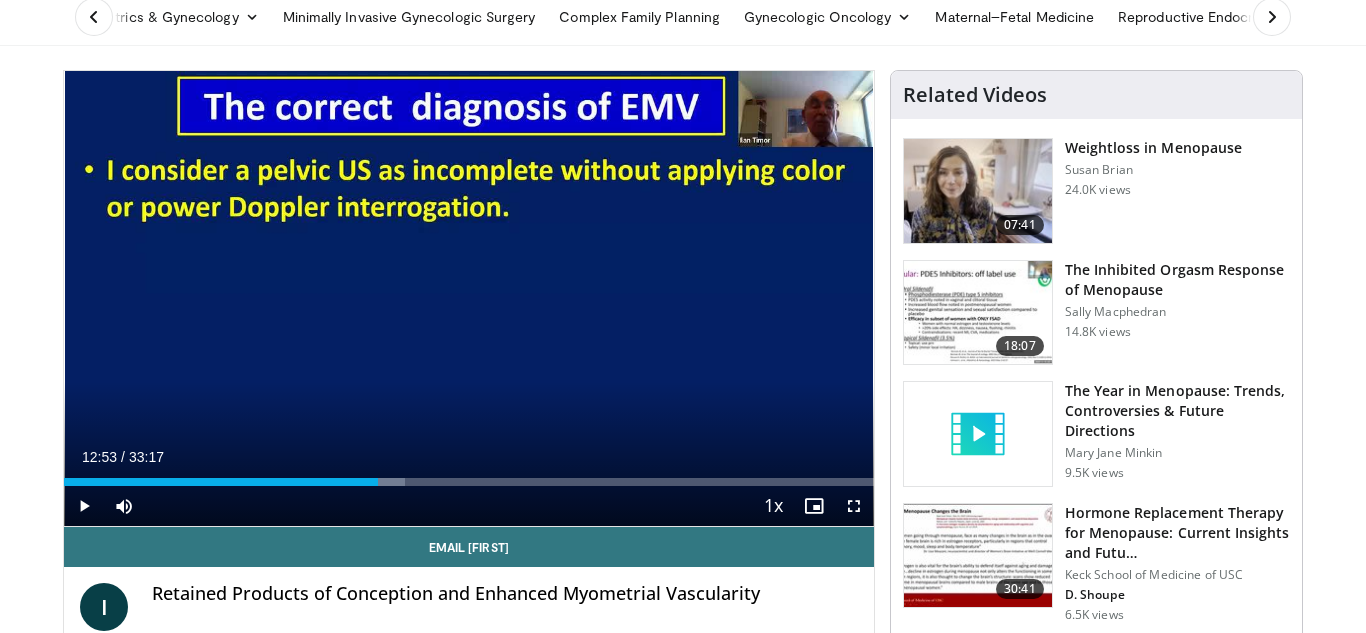 click on "10 seconds
Tap to unmute" at bounding box center (469, 298) 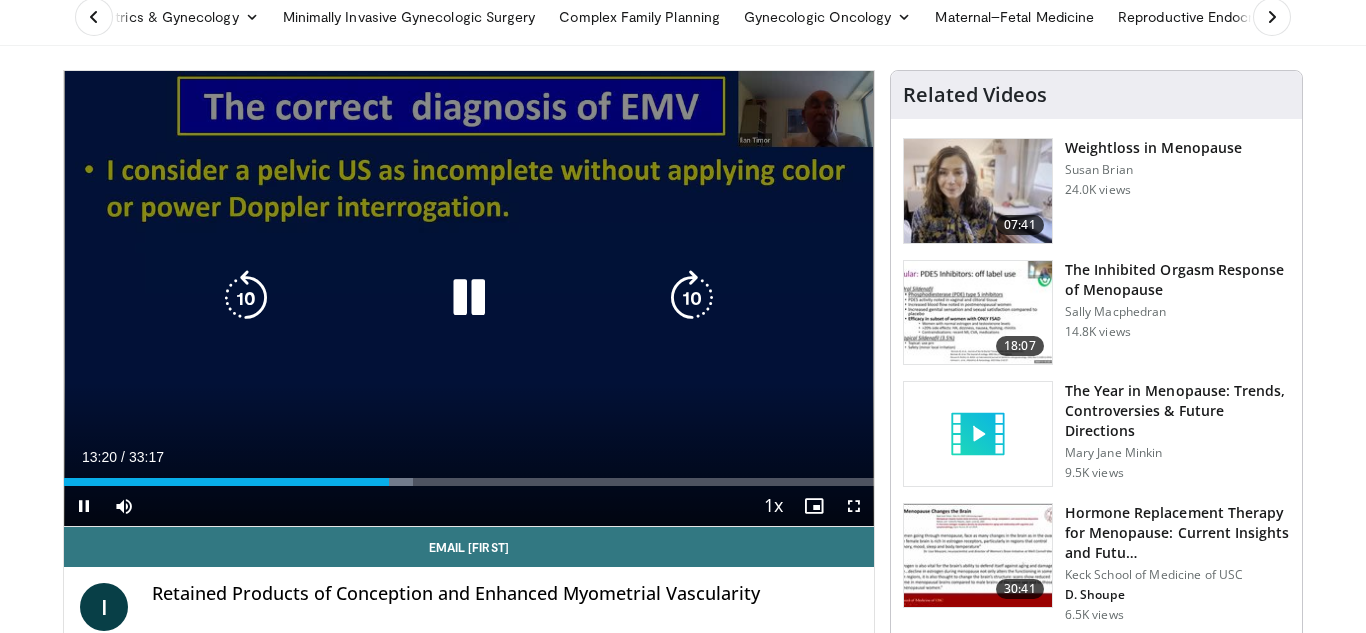 click at bounding box center [246, 298] 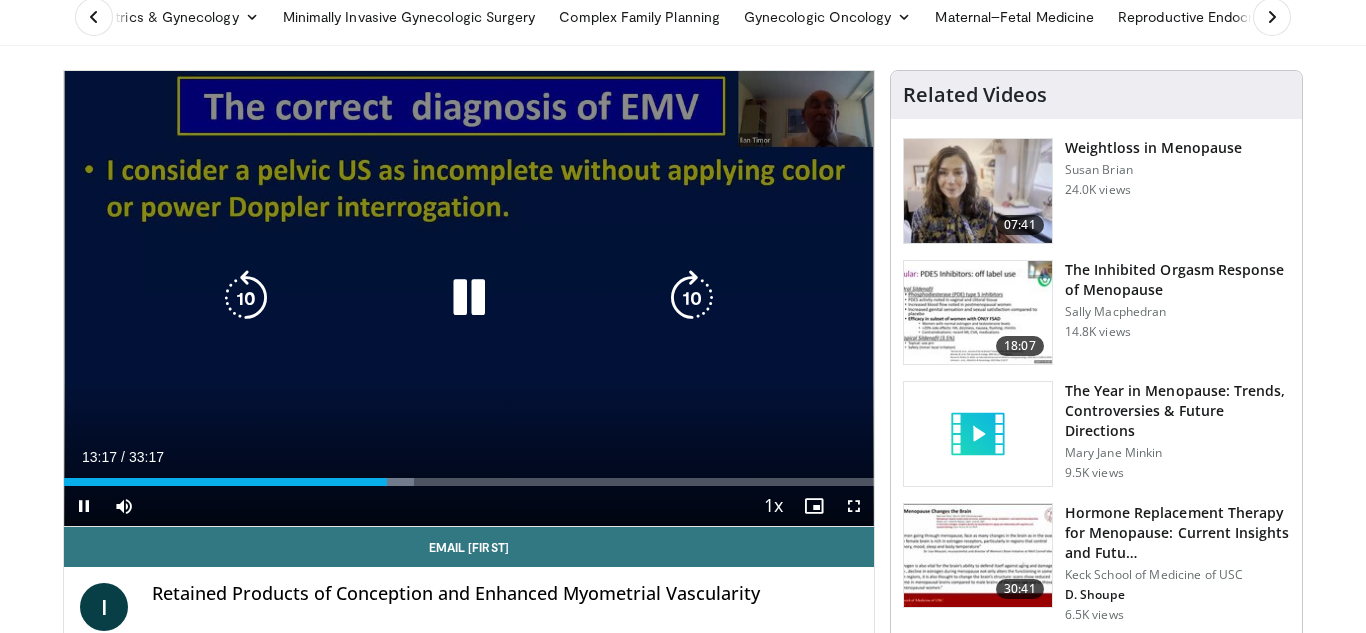 click at bounding box center [246, 298] 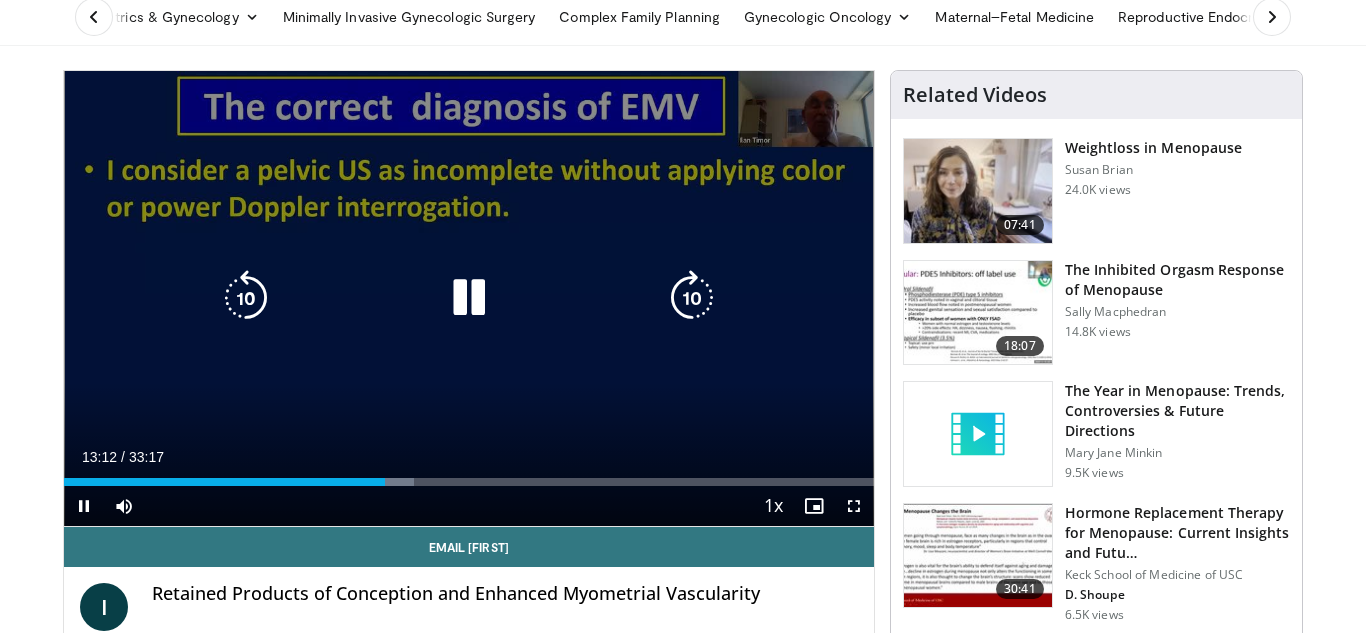 click at bounding box center [246, 298] 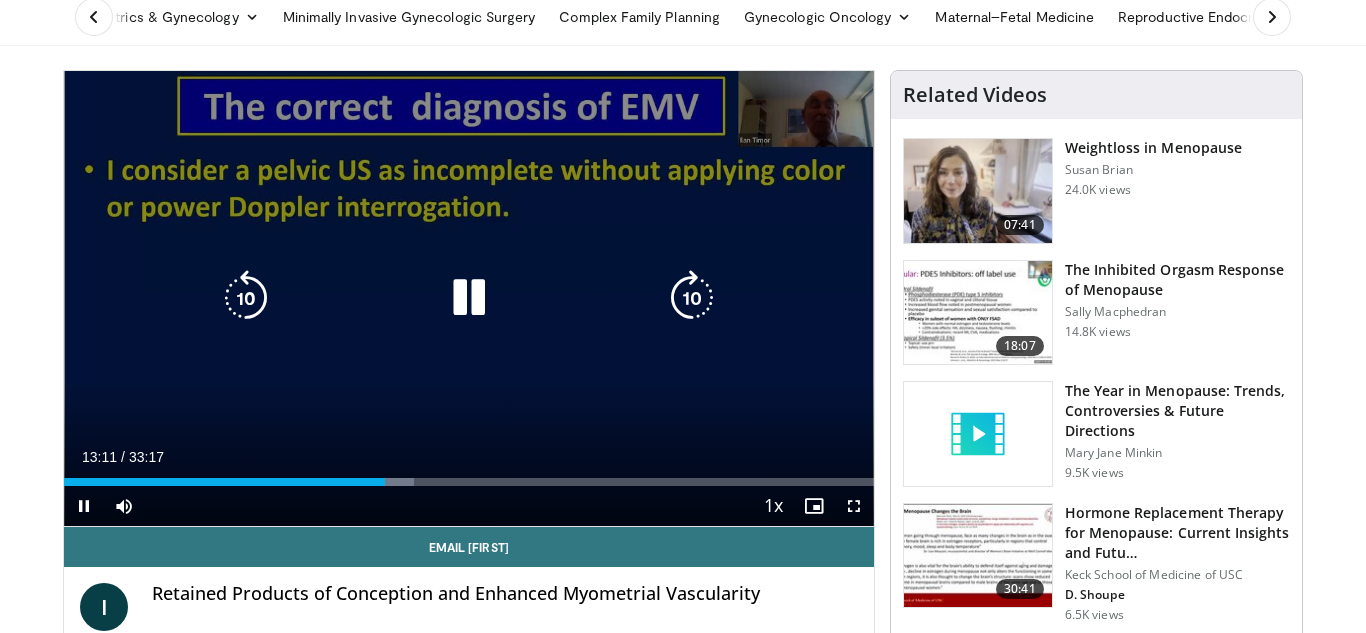 click at bounding box center (469, 298) 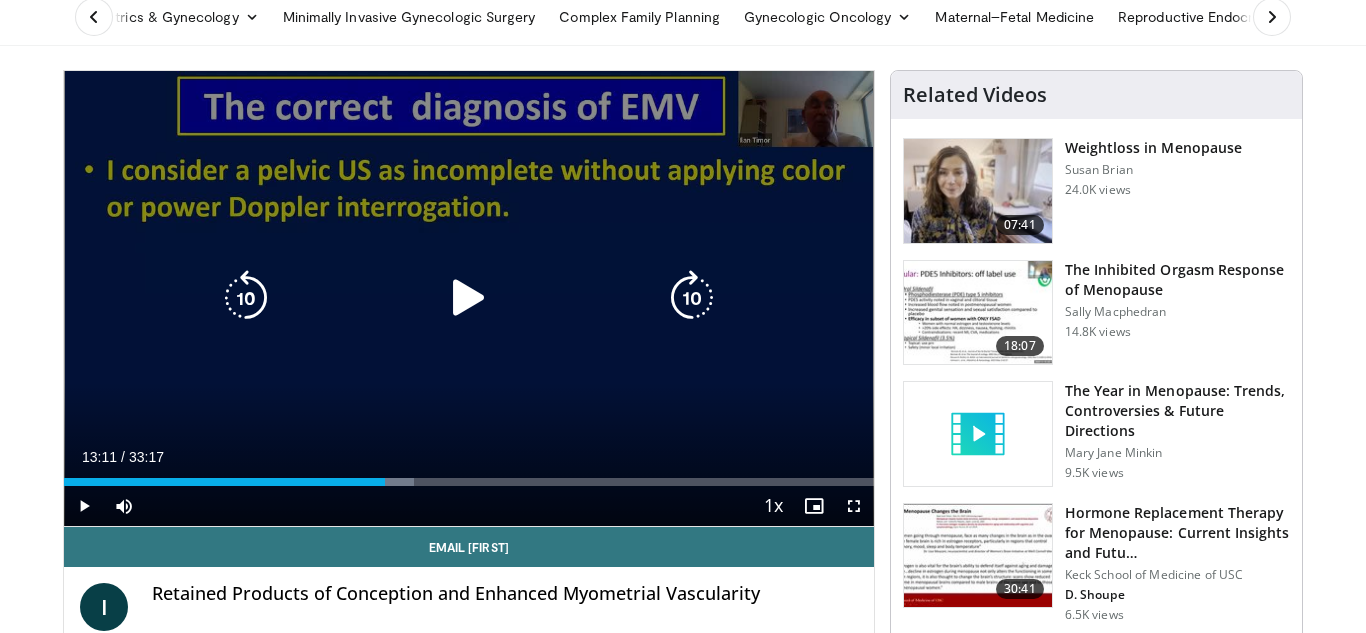 click at bounding box center [469, 298] 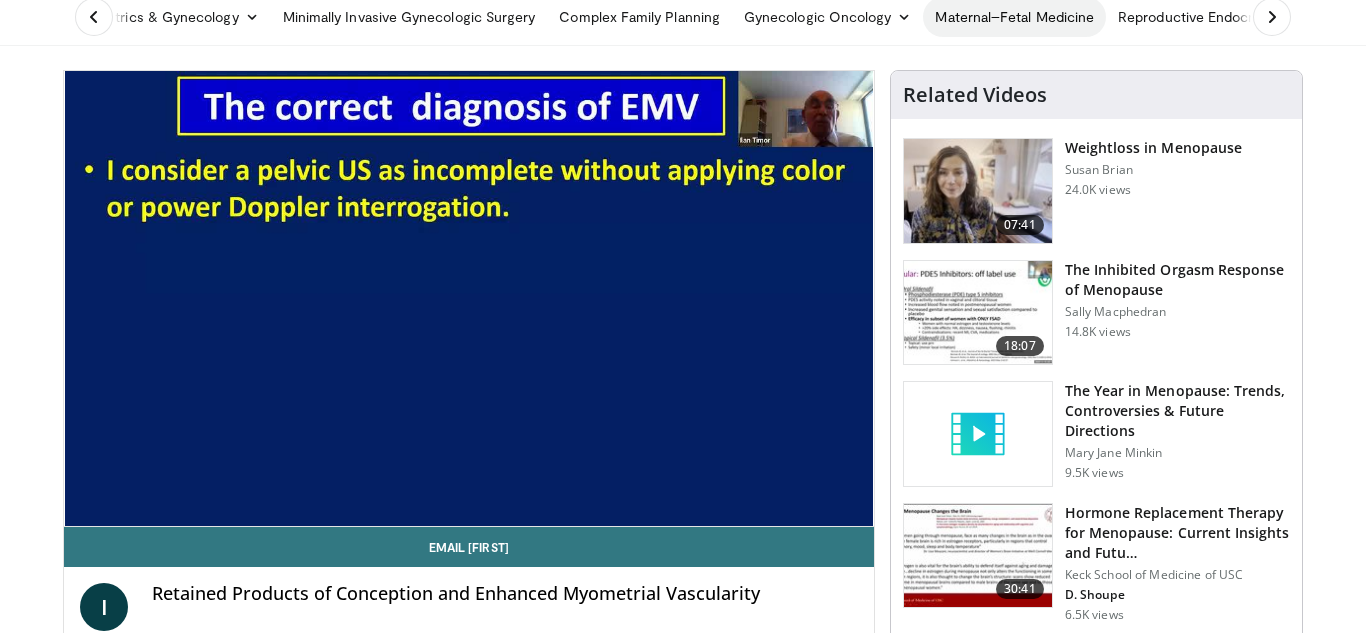 type 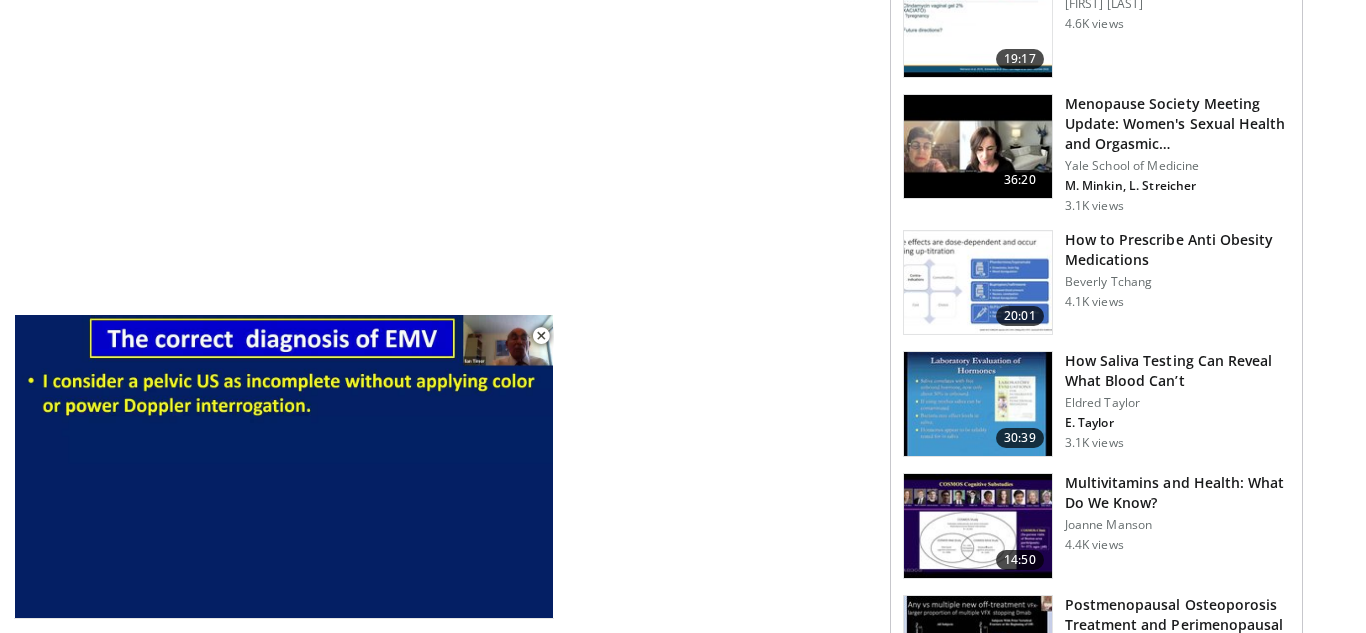 scroll, scrollTop: 0, scrollLeft: 0, axis: both 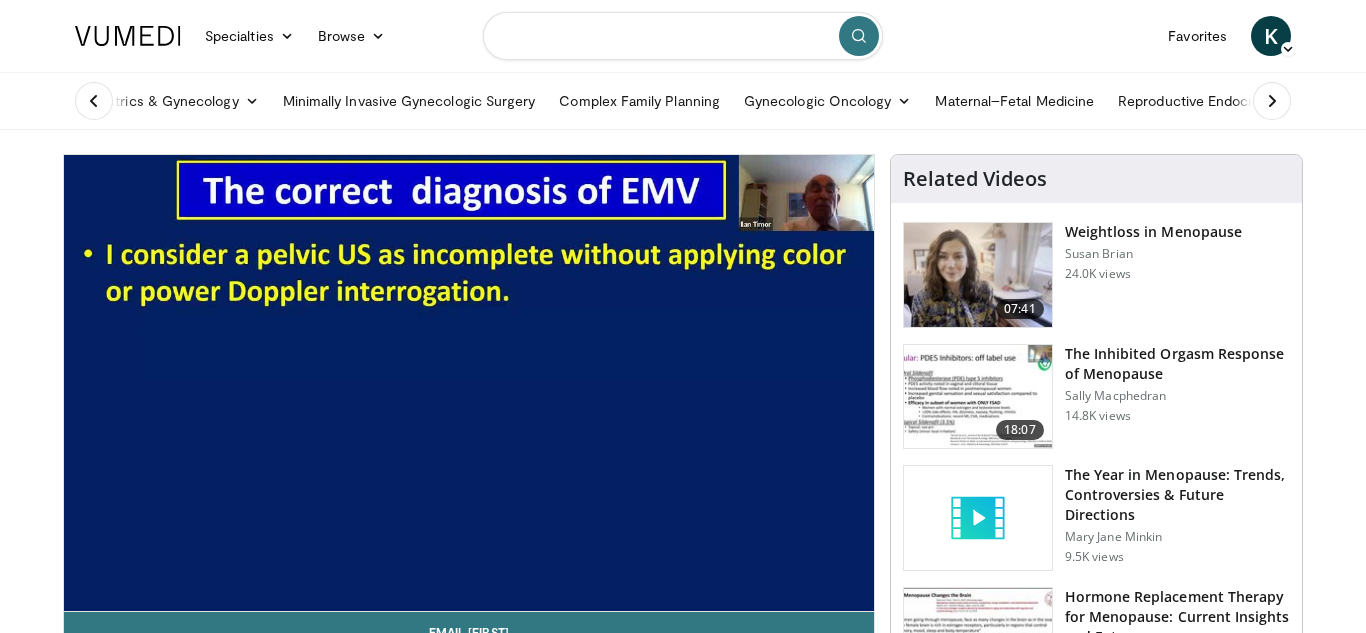 click at bounding box center (683, 36) 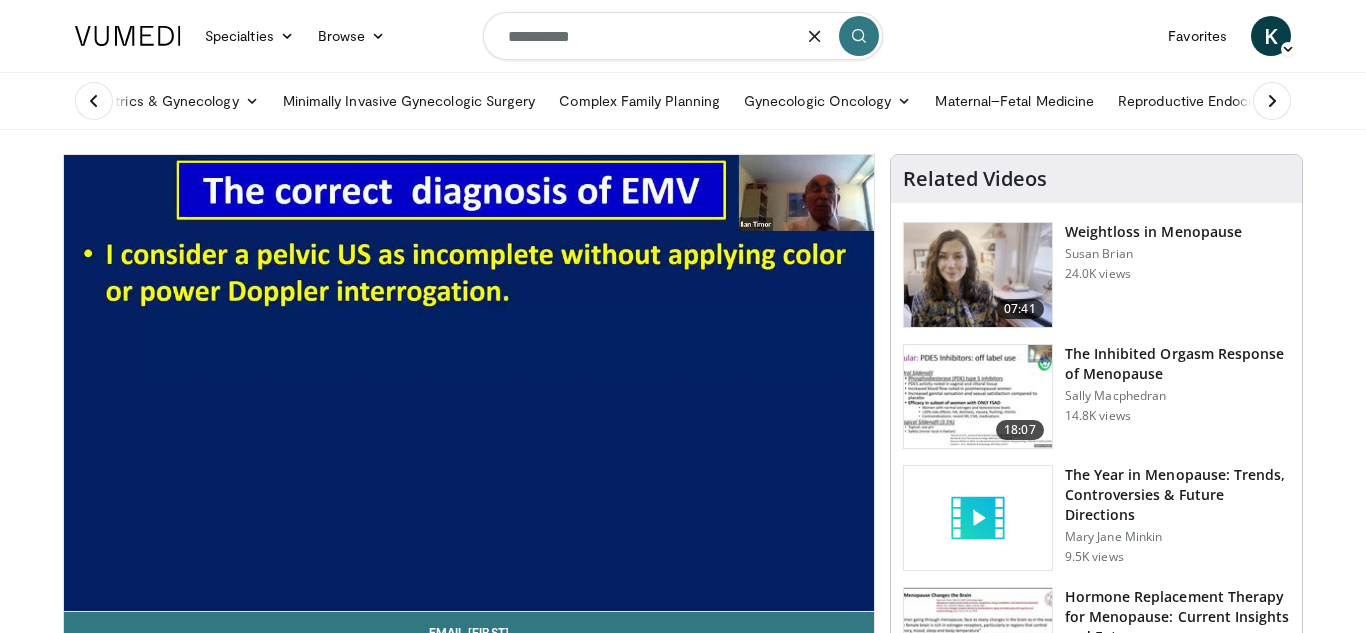 type on "**********" 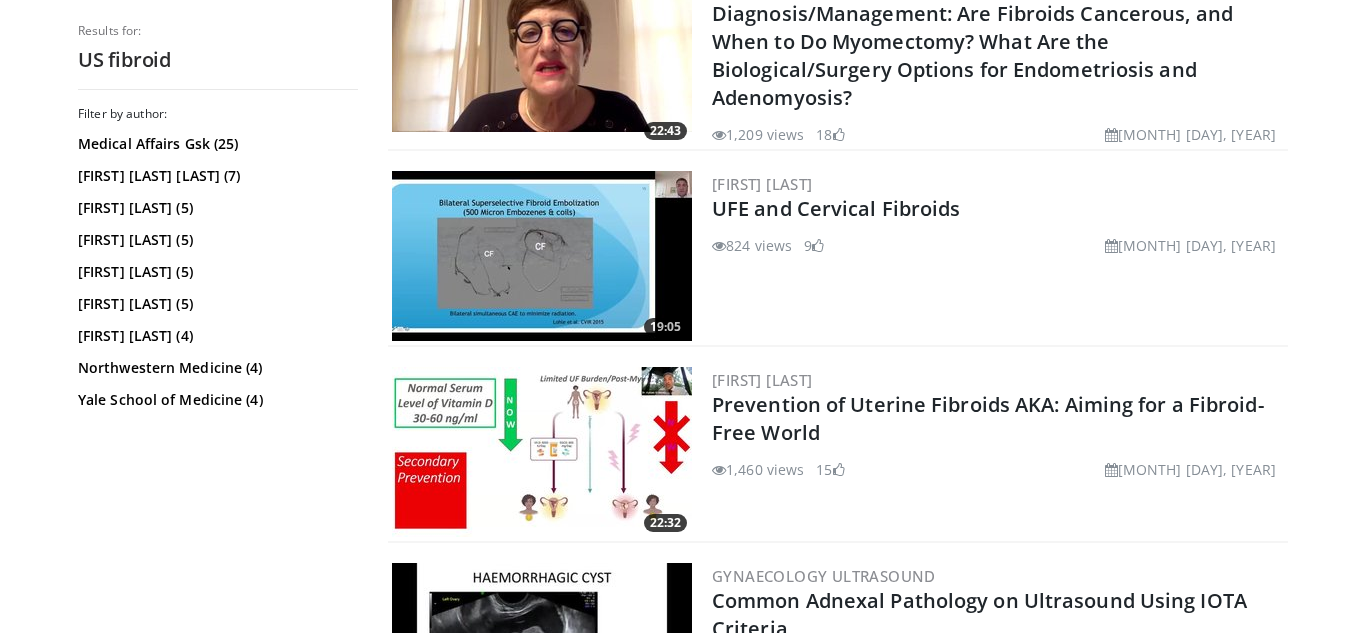 scroll, scrollTop: 0, scrollLeft: 0, axis: both 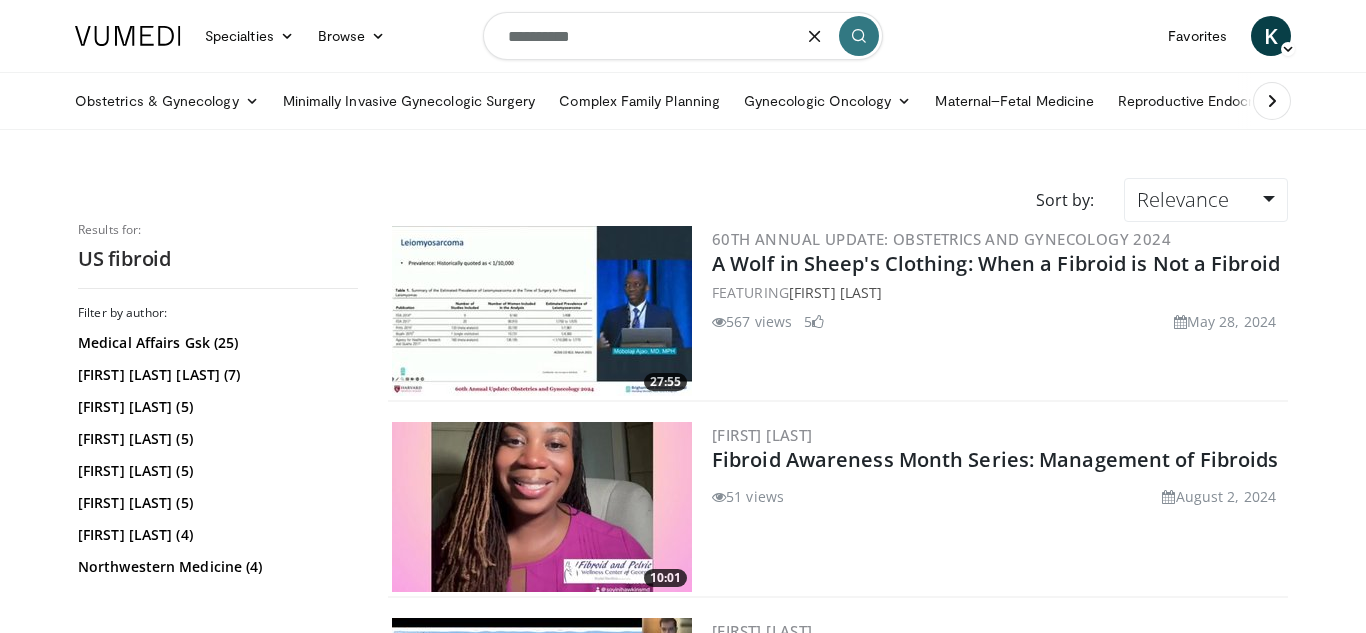 drag, startPoint x: 621, startPoint y: 45, endPoint x: 499, endPoint y: 32, distance: 122.69067 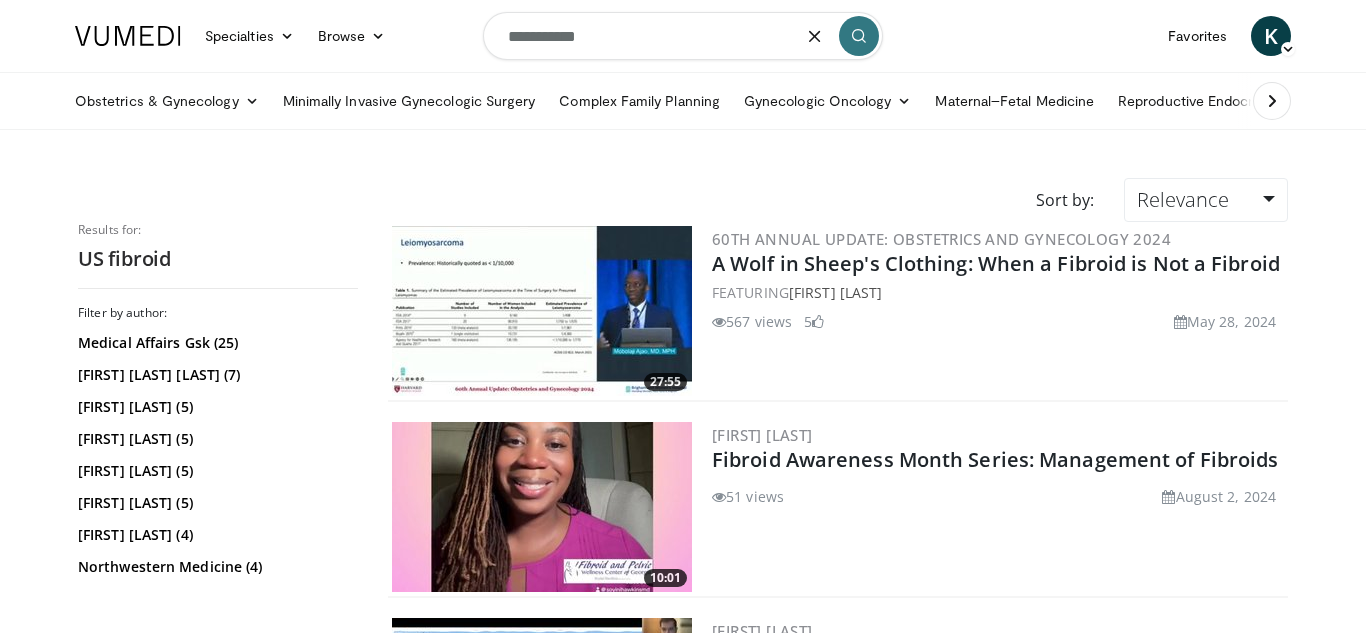 type on "**********" 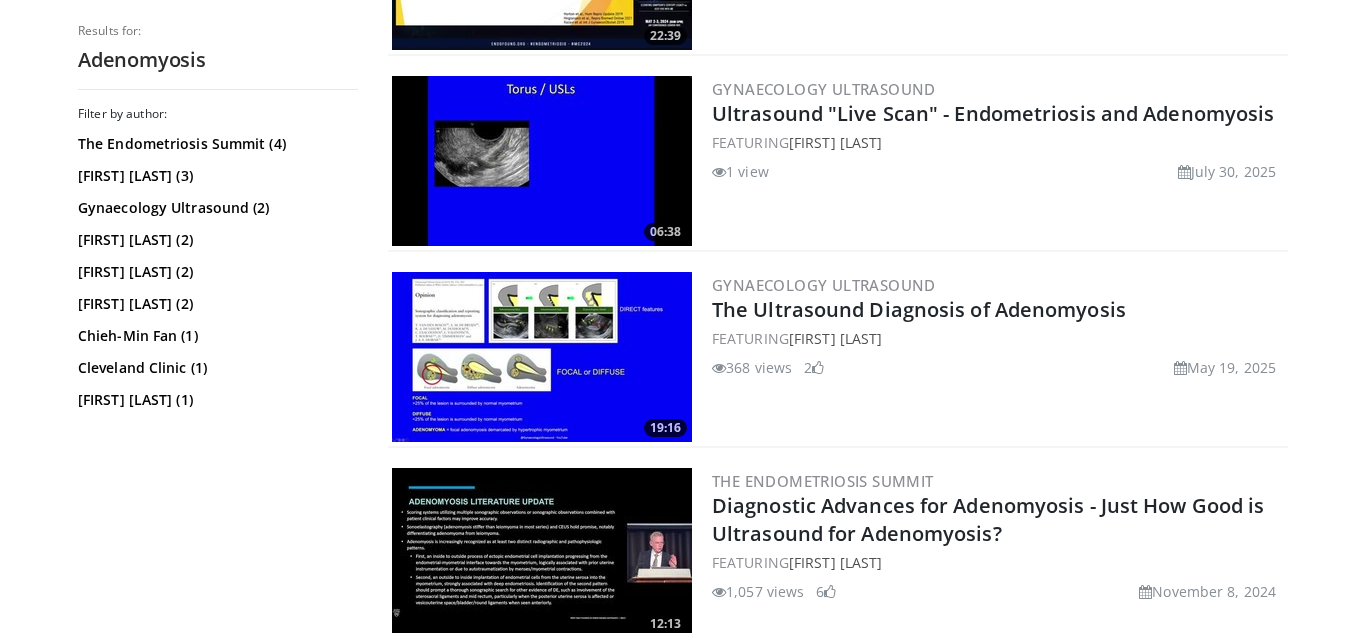 scroll, scrollTop: 348, scrollLeft: 0, axis: vertical 